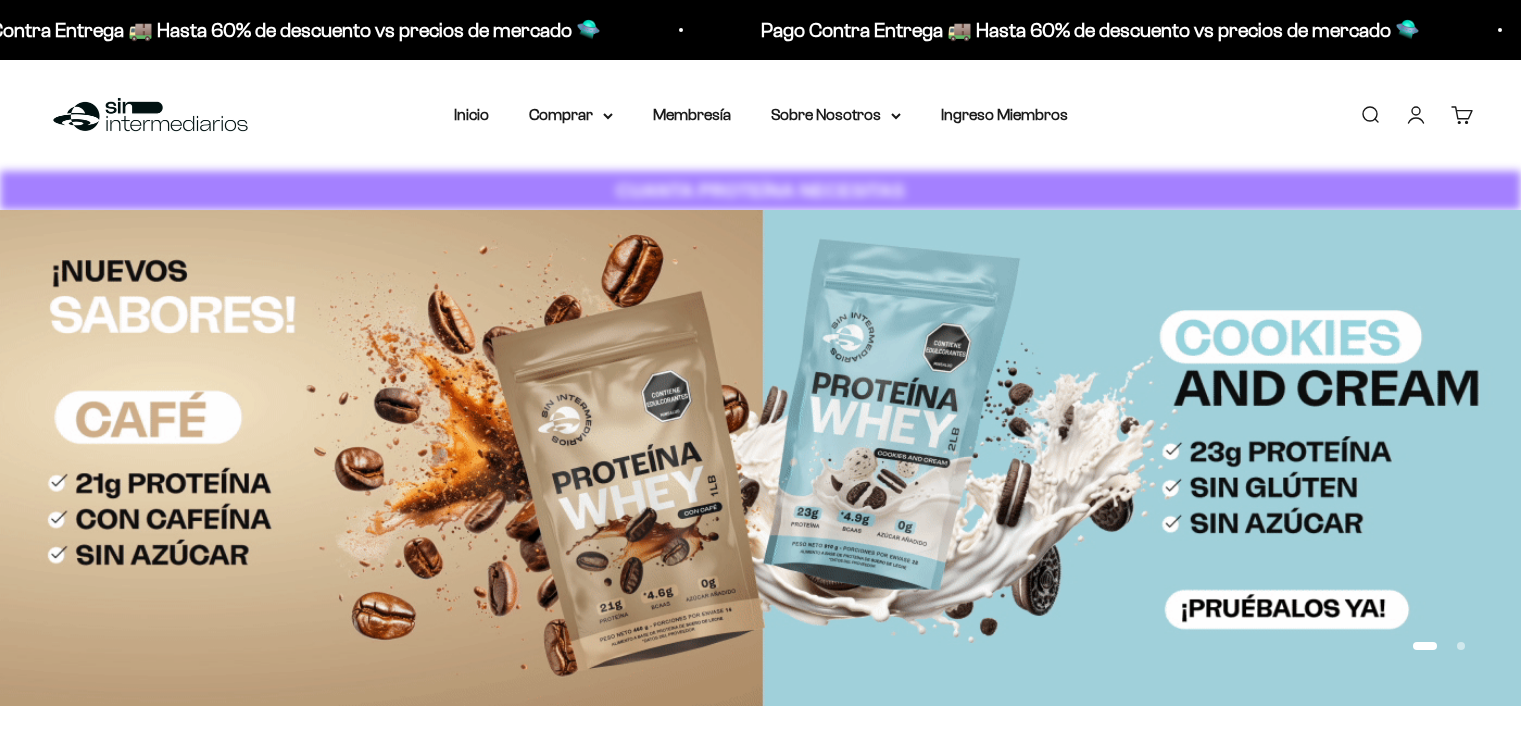 scroll, scrollTop: 0, scrollLeft: 0, axis: both 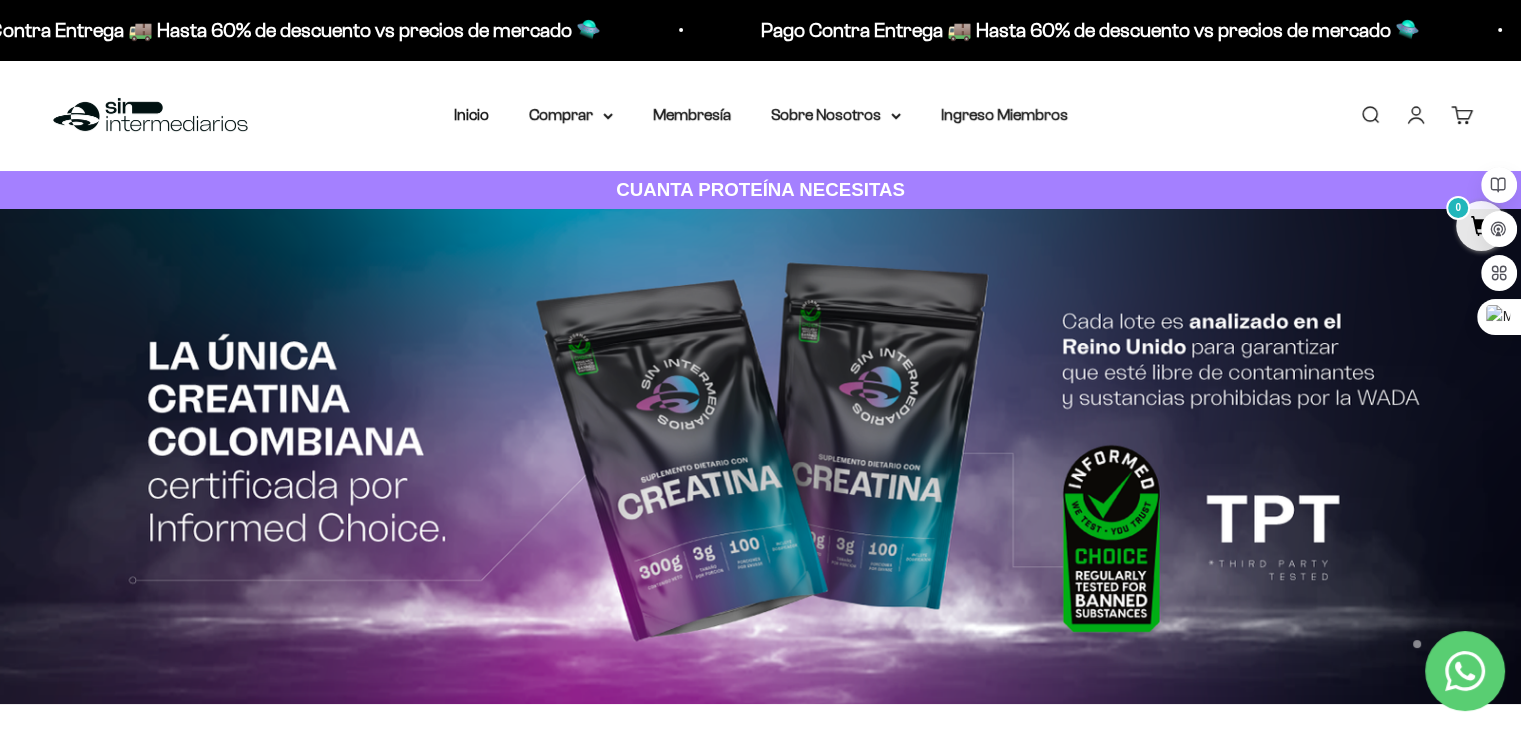 click on "Iniciar sesión" at bounding box center [1416, 115] 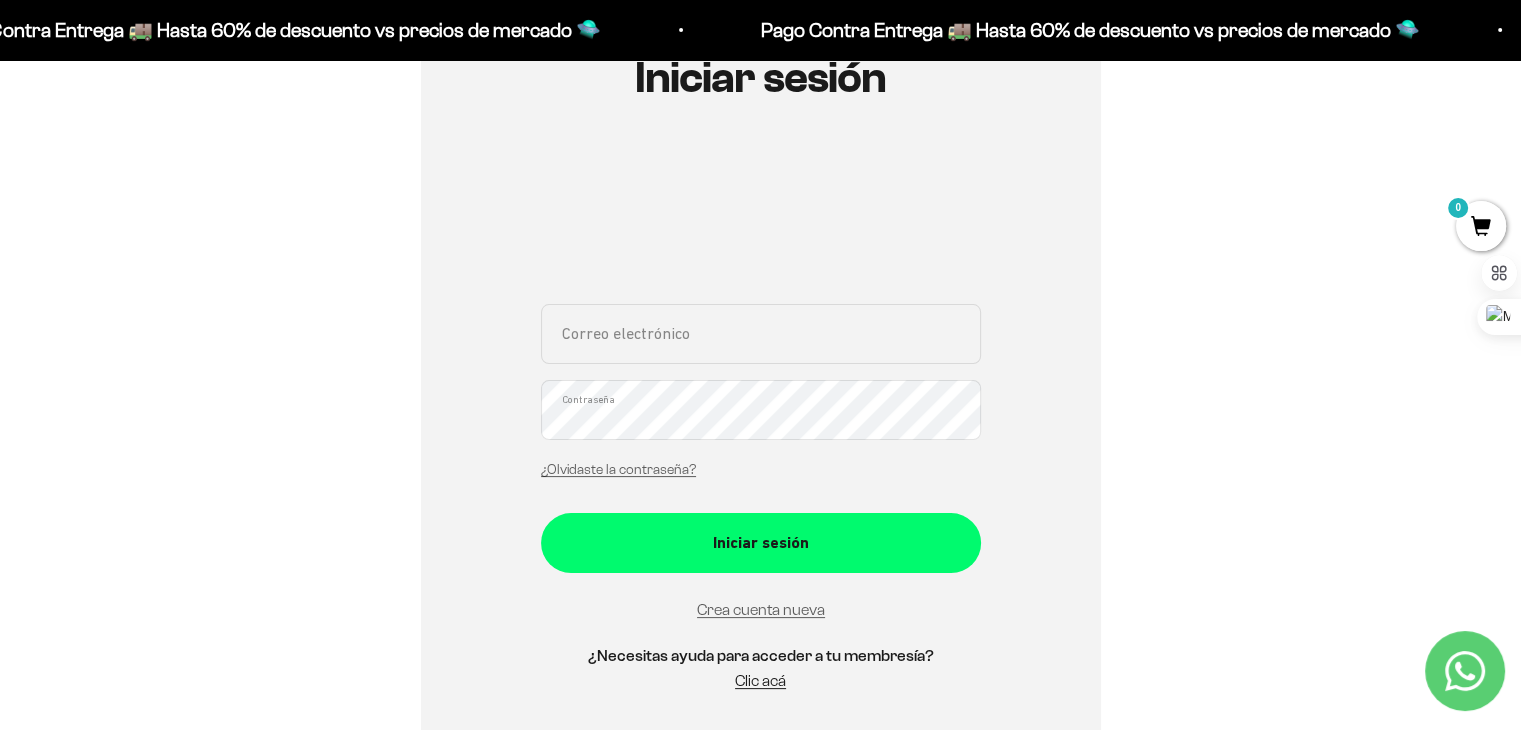scroll, scrollTop: 252, scrollLeft: 0, axis: vertical 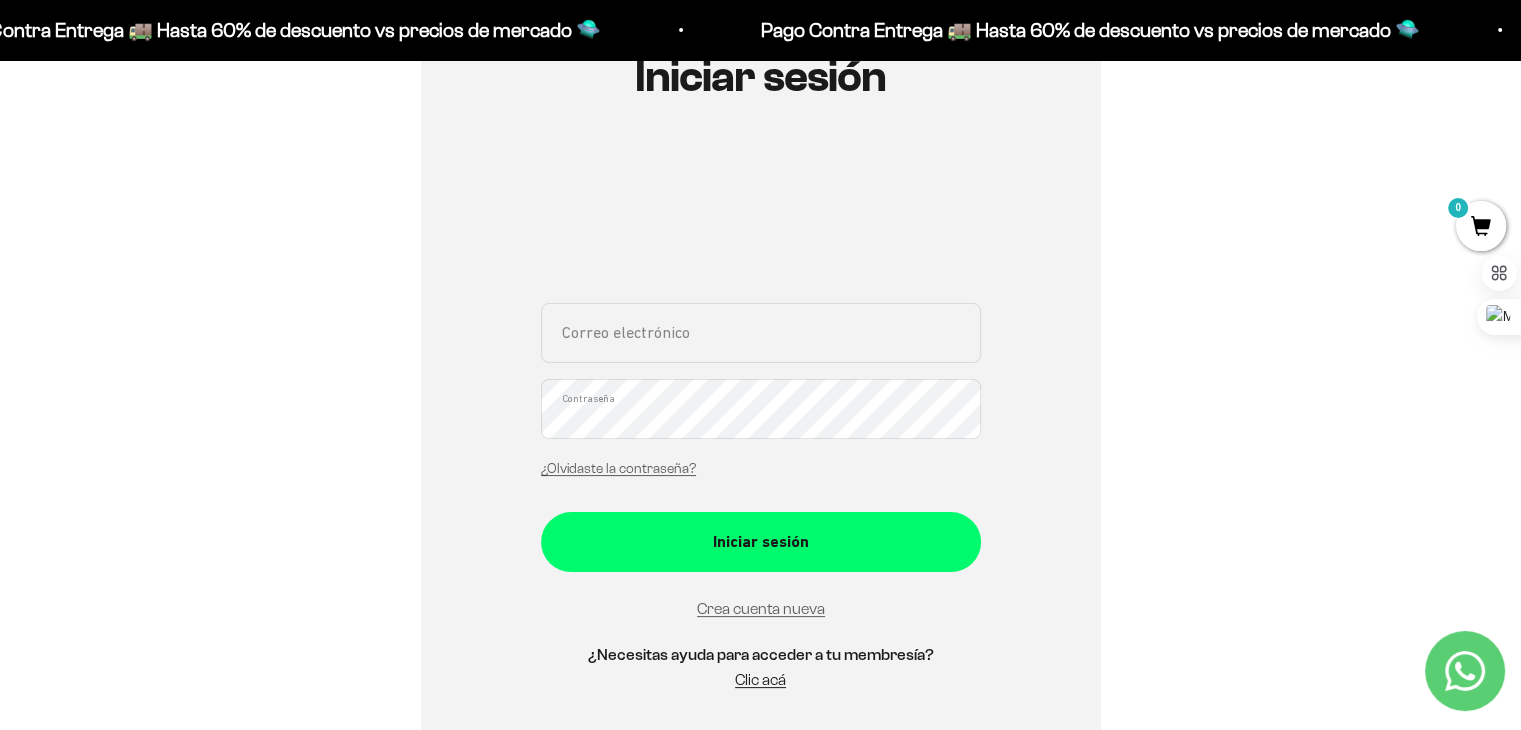 click on "Correo electrónico" at bounding box center (761, 333) 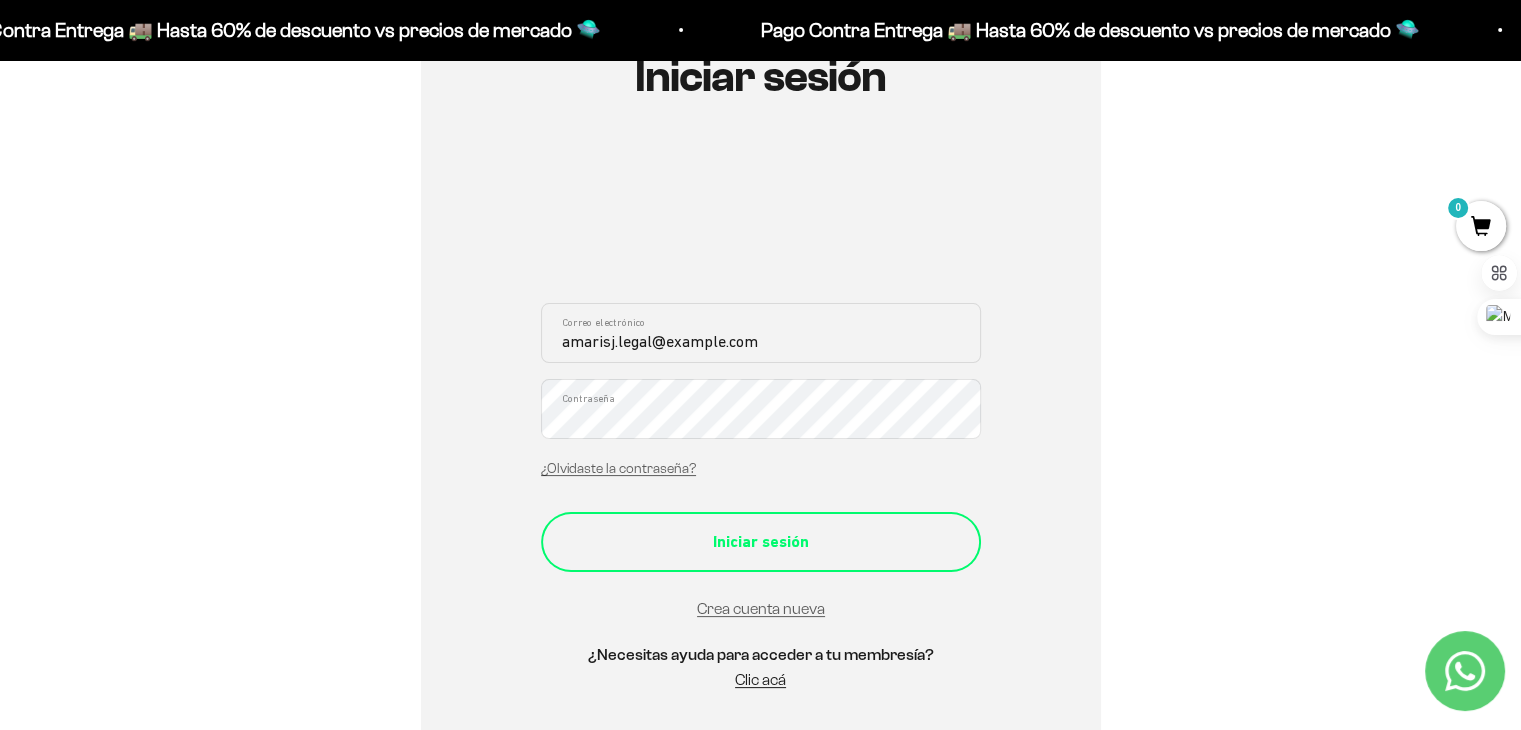 click on "Iniciar sesión" at bounding box center [761, 542] 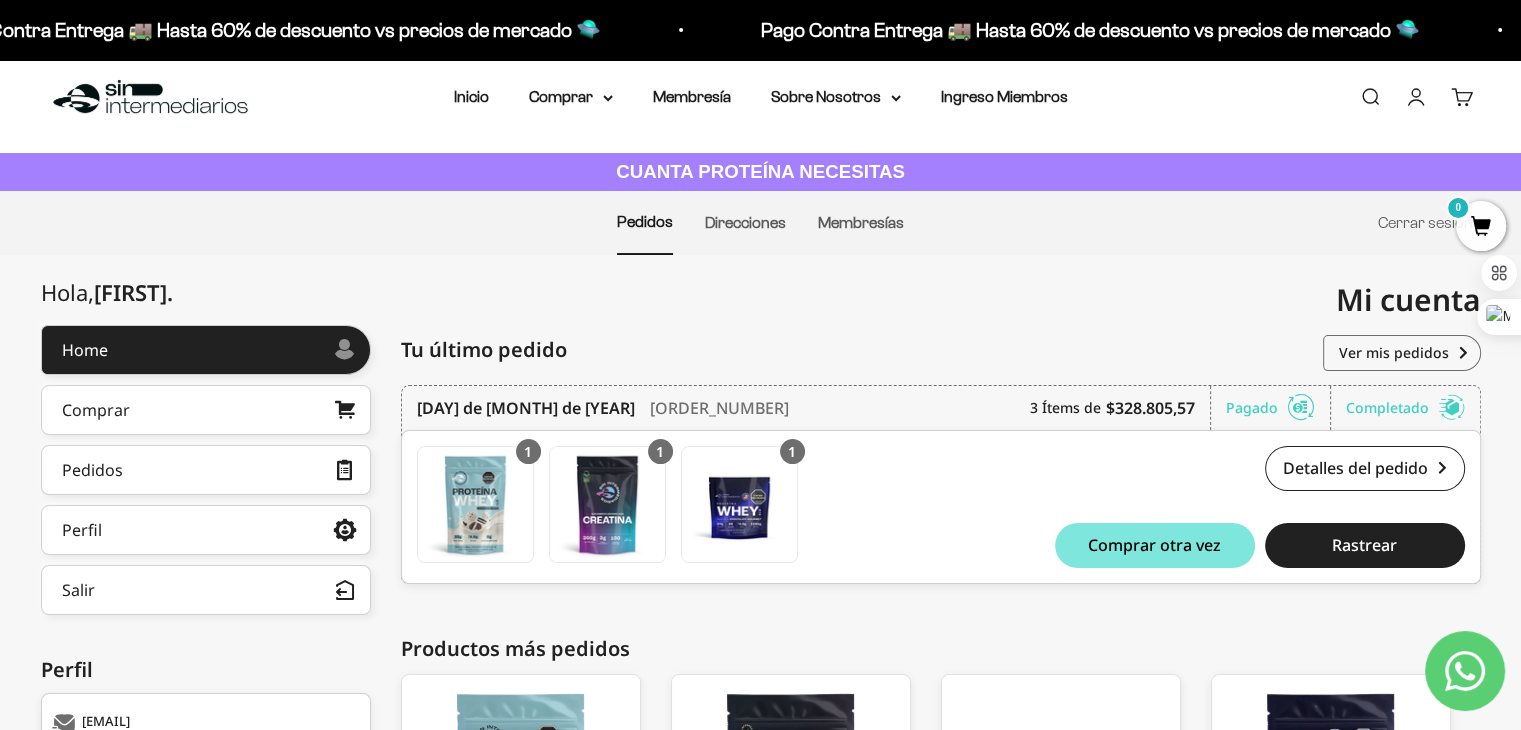 scroll, scrollTop: 0, scrollLeft: 0, axis: both 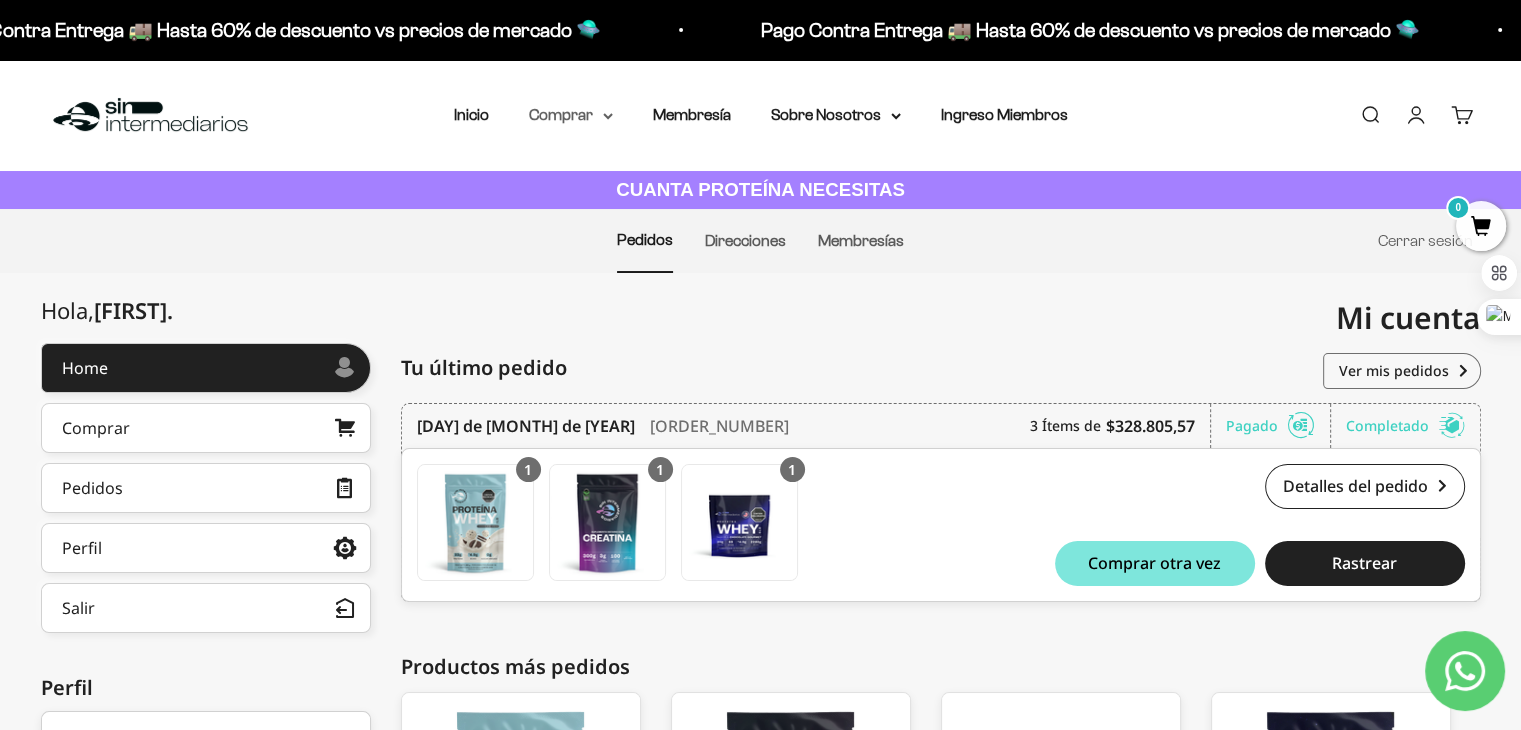 click on "Comprar" at bounding box center [571, 115] 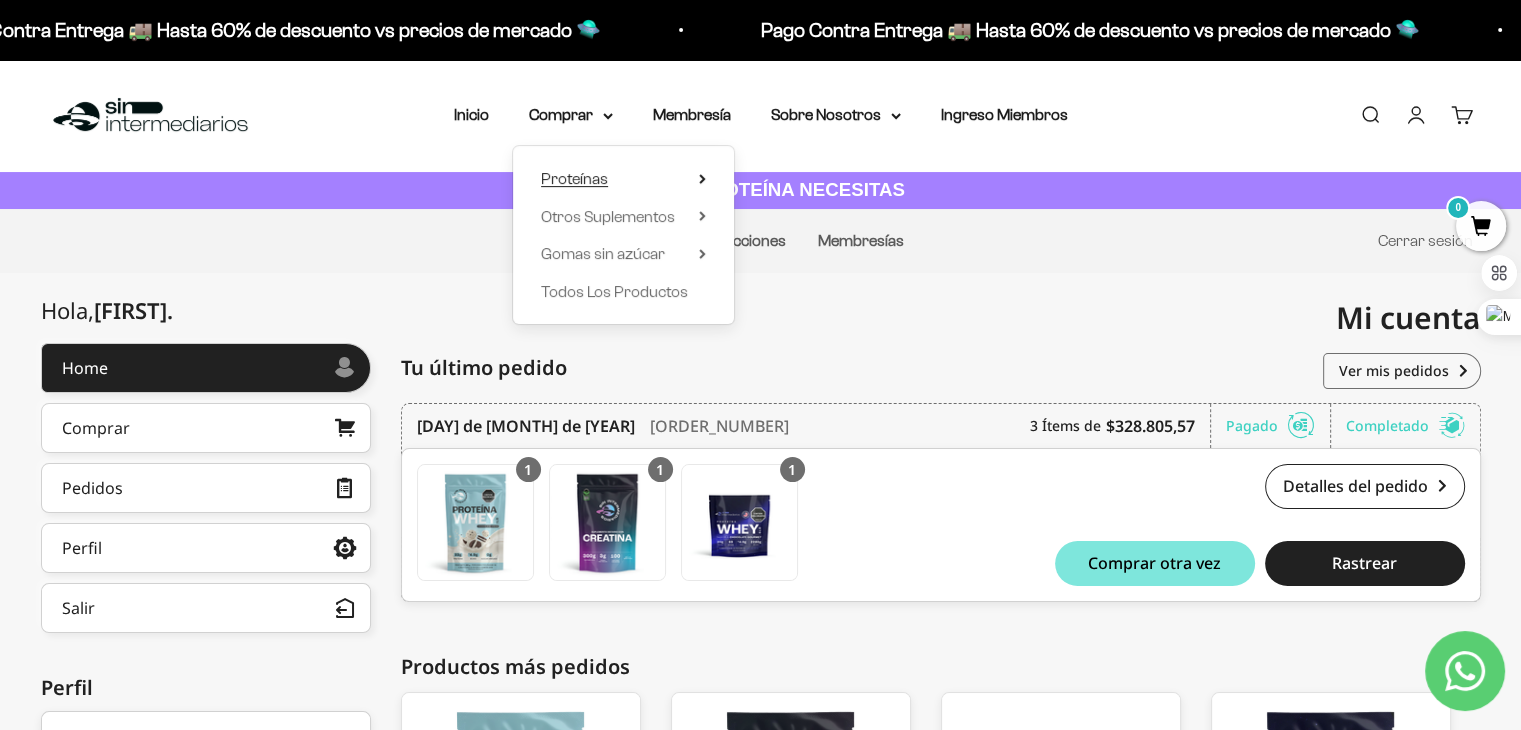 click on "Proteínas" at bounding box center (574, 178) 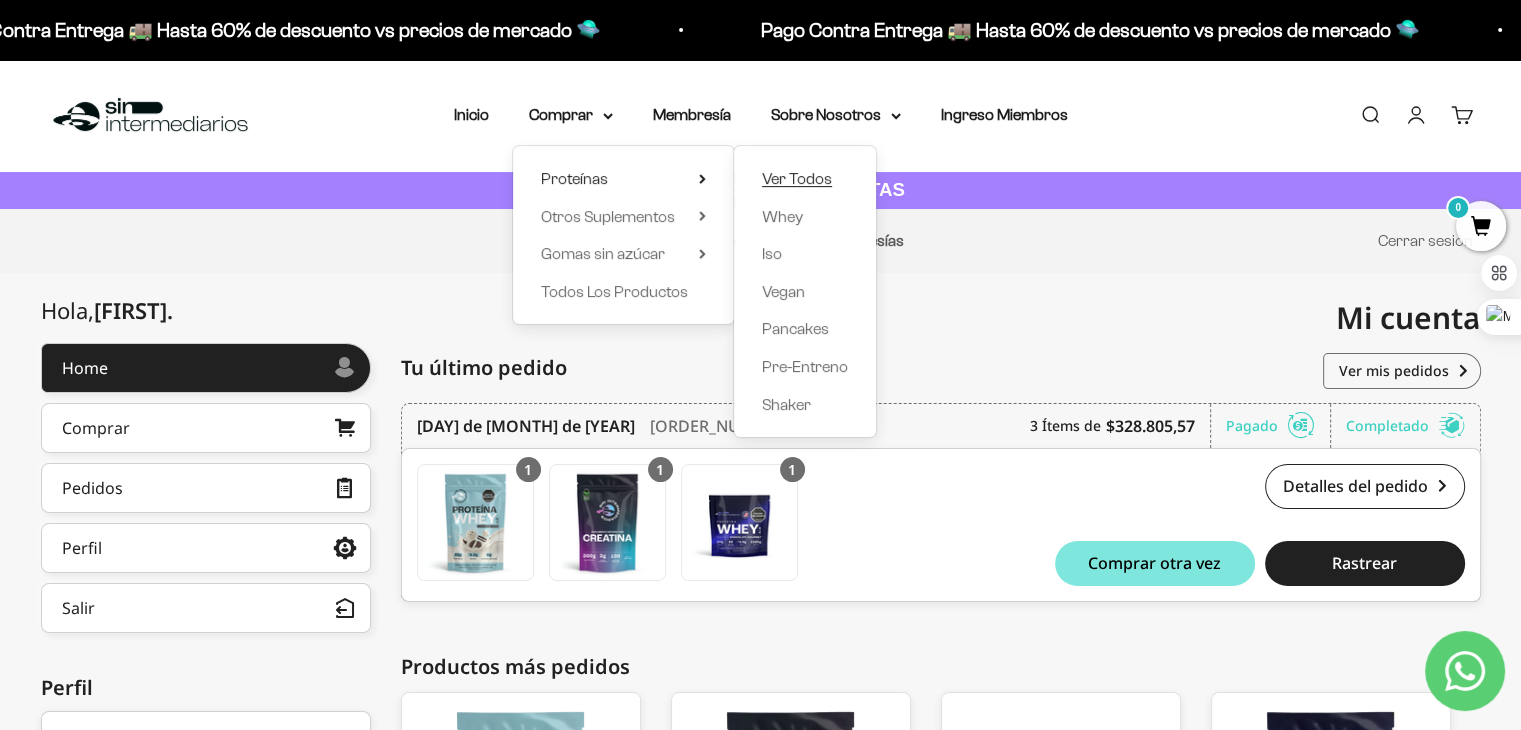 click on "Ver Todos" at bounding box center (797, 178) 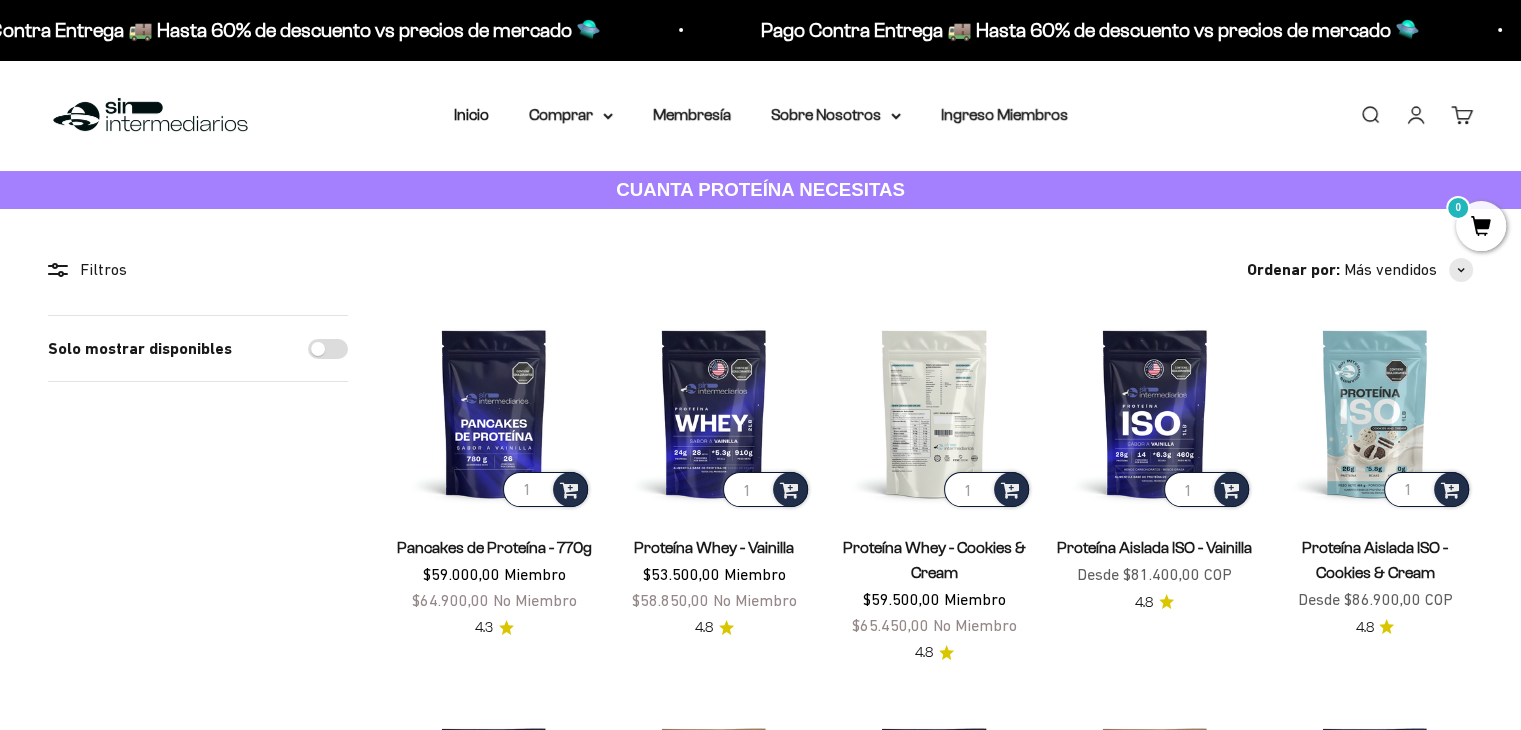 scroll, scrollTop: 148, scrollLeft: 0, axis: vertical 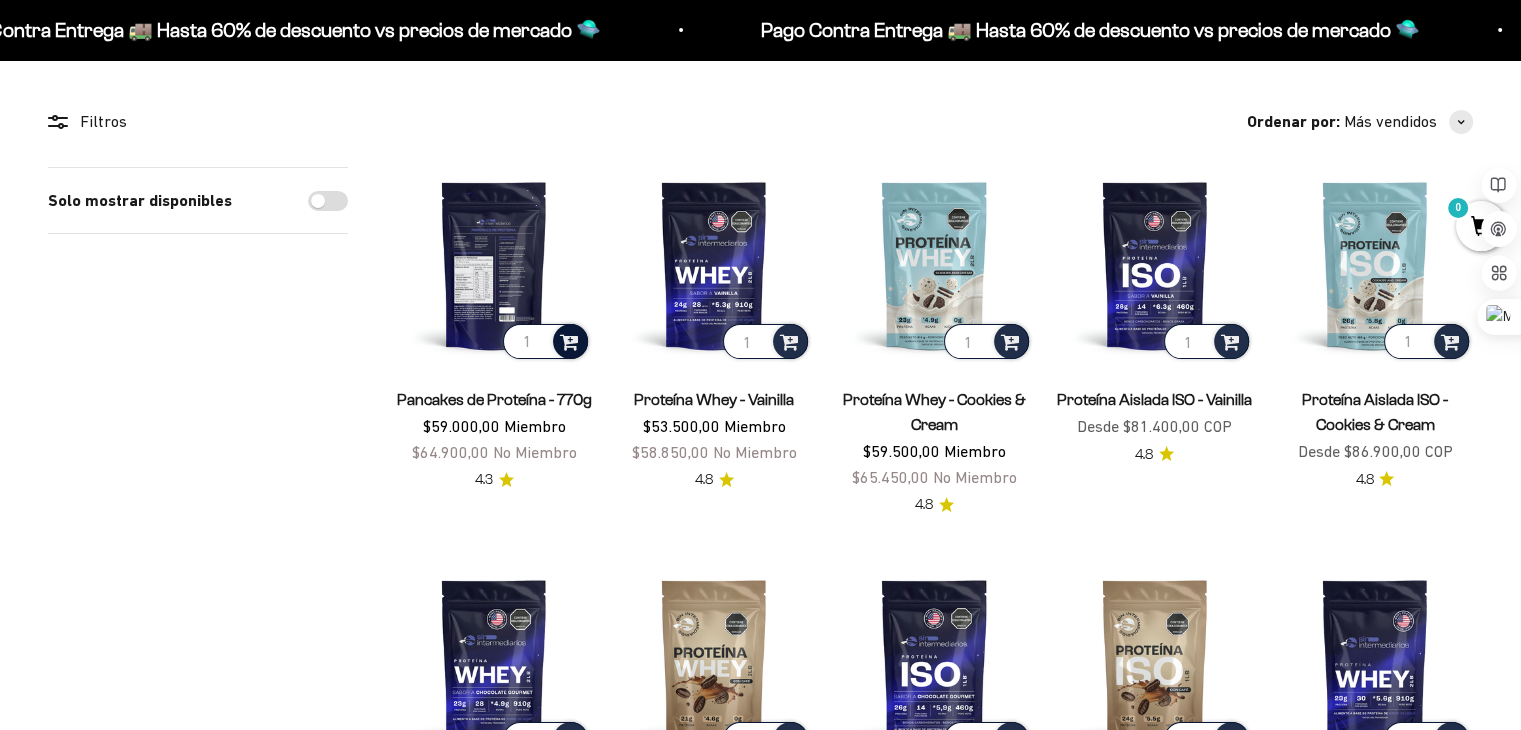 click at bounding box center (569, 340) 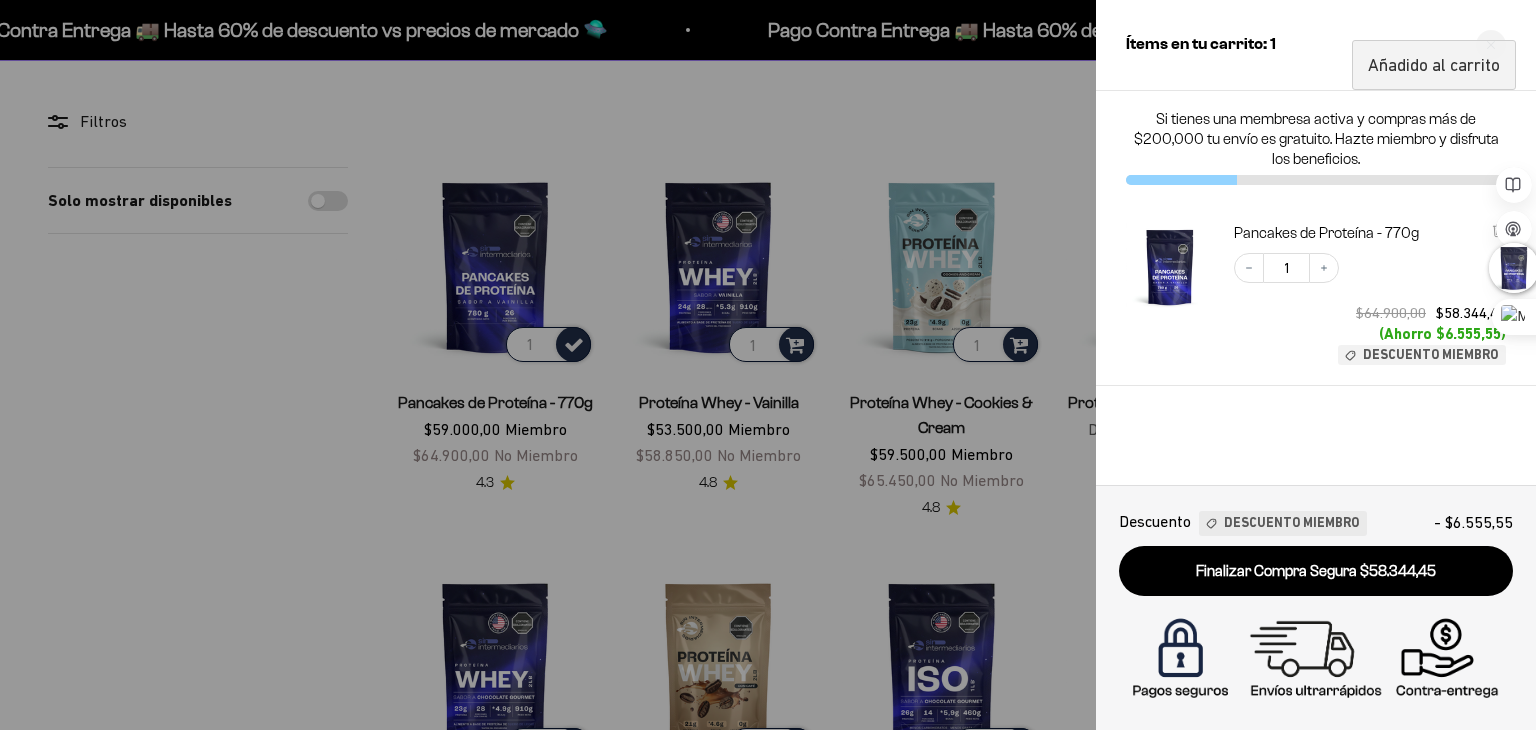 click at bounding box center [768, 365] 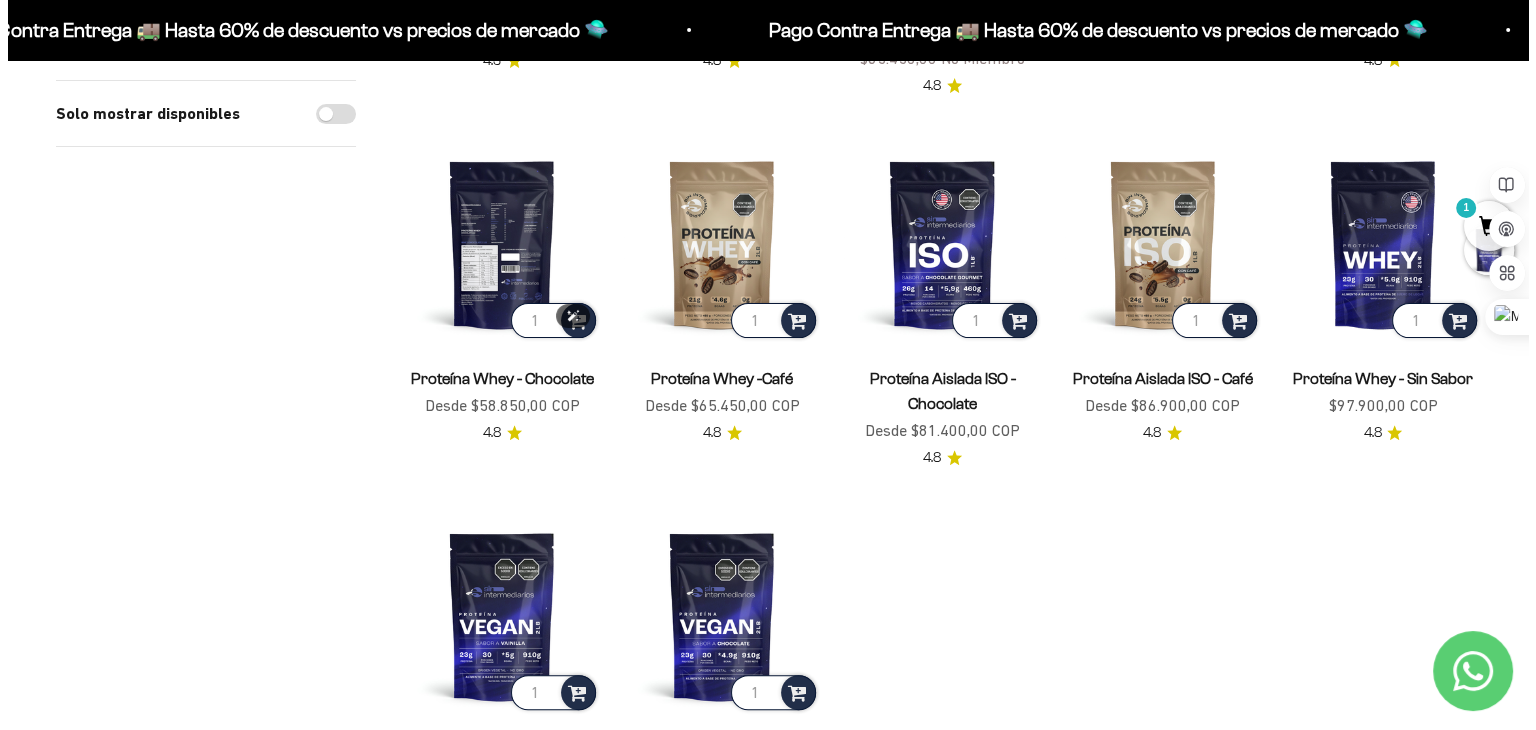 scroll, scrollTop: 566, scrollLeft: 0, axis: vertical 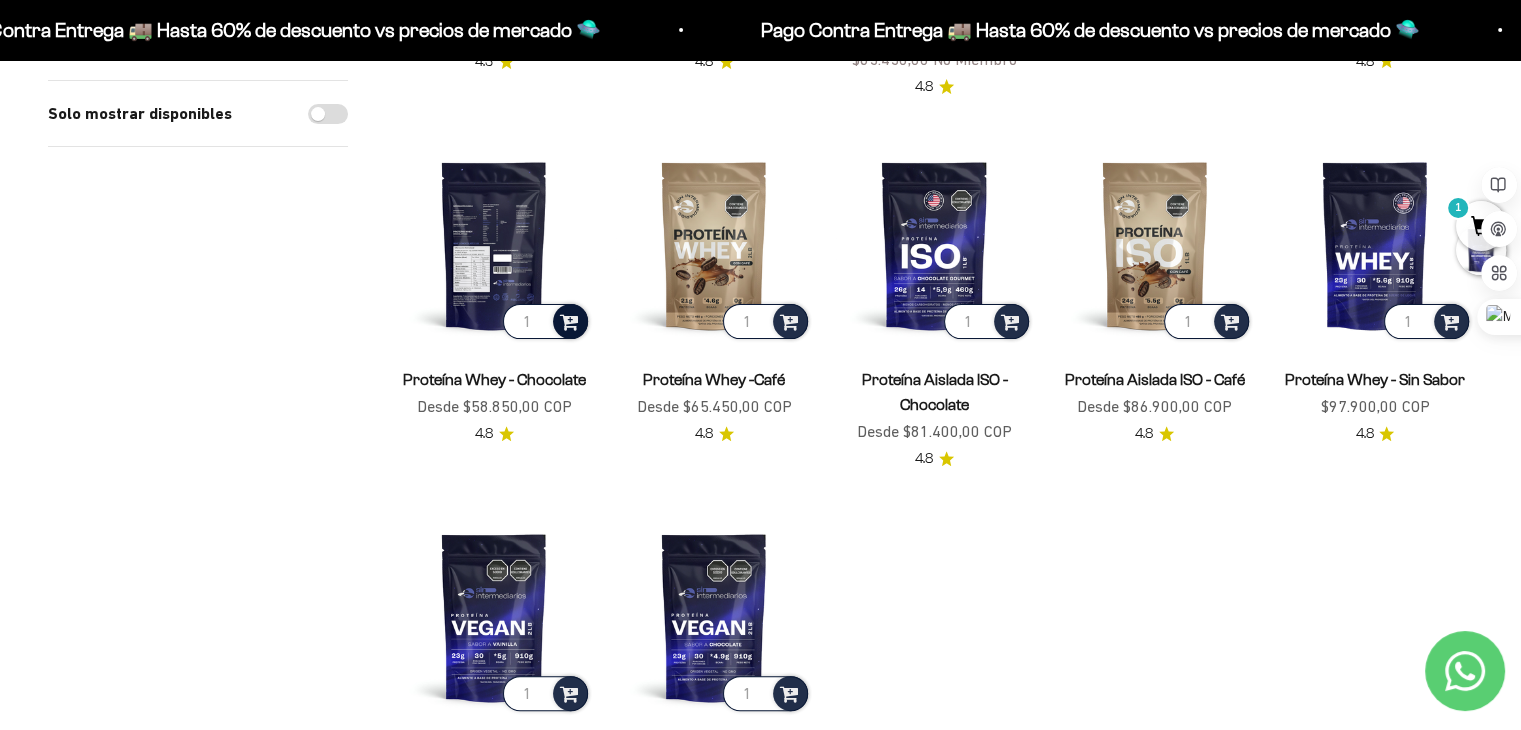 click at bounding box center [570, 321] 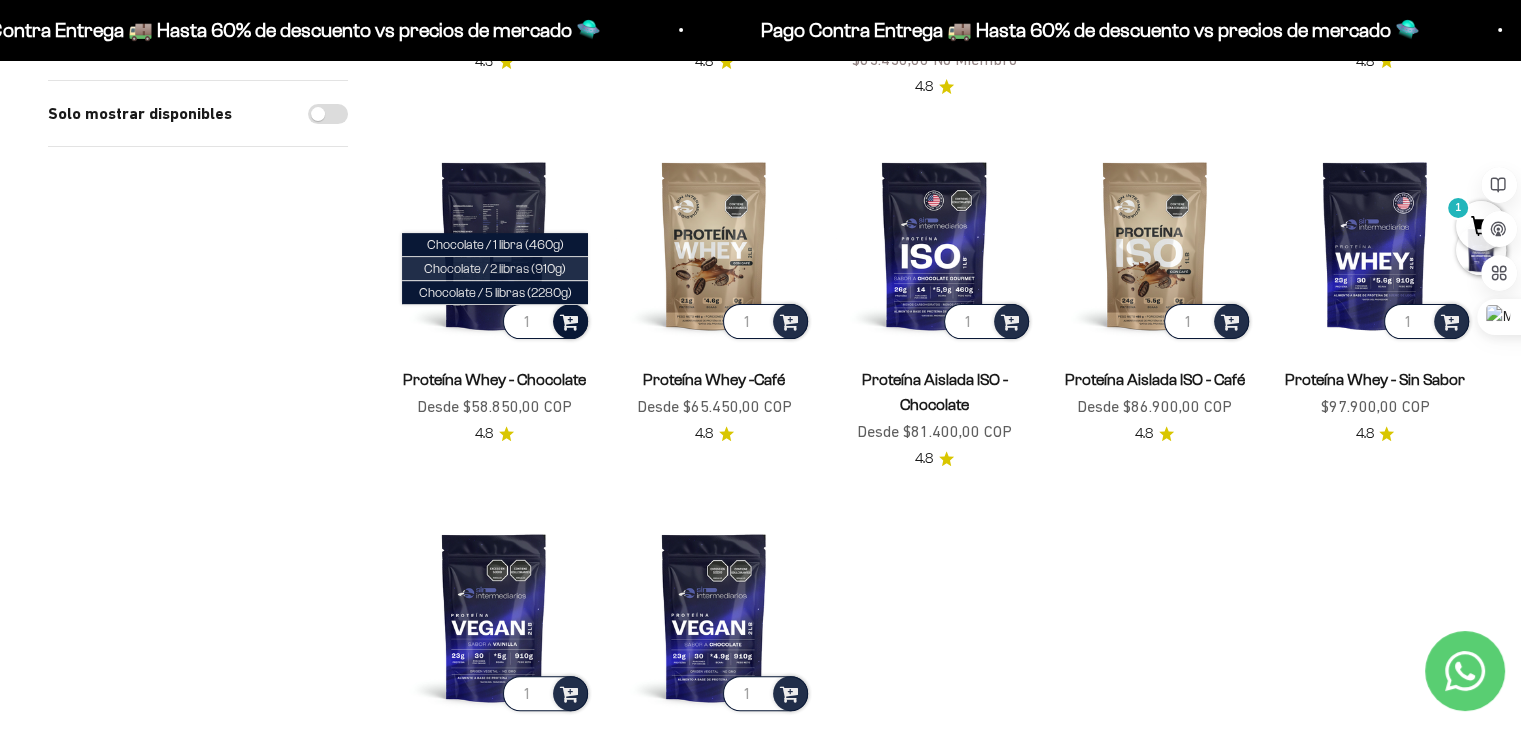 click on "Chocolate / 2 libras (910g)" at bounding box center [495, 268] 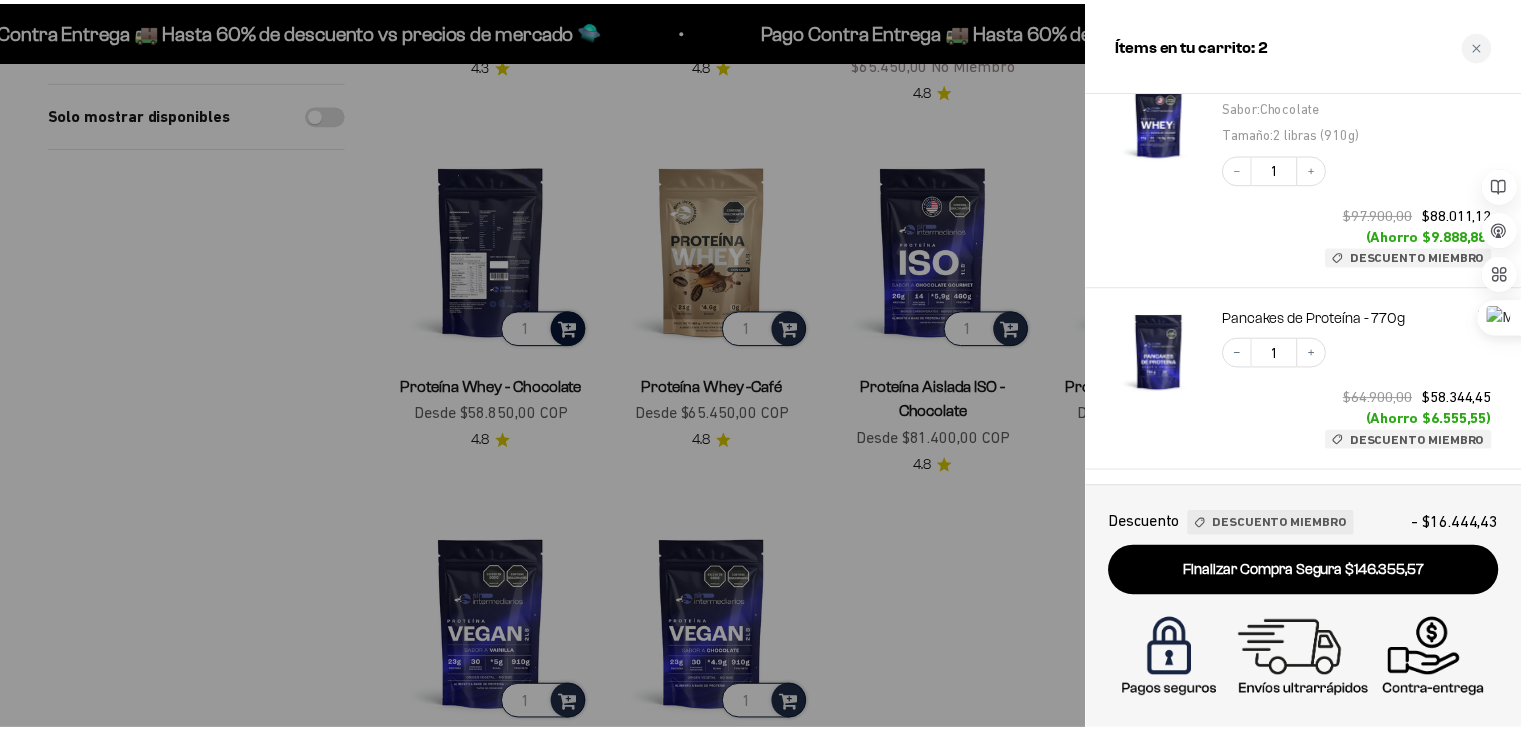 scroll, scrollTop: 0, scrollLeft: 0, axis: both 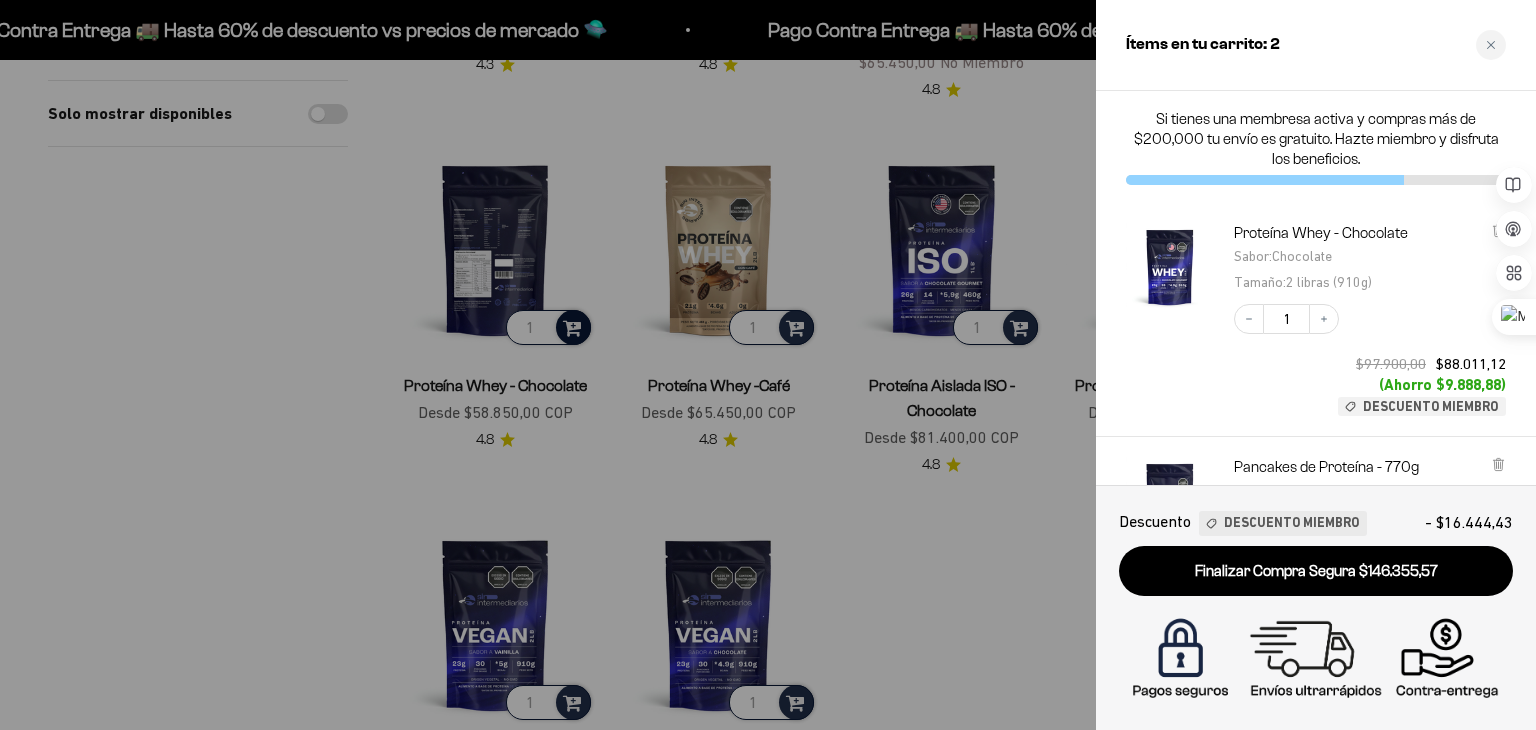 click at bounding box center (768, 365) 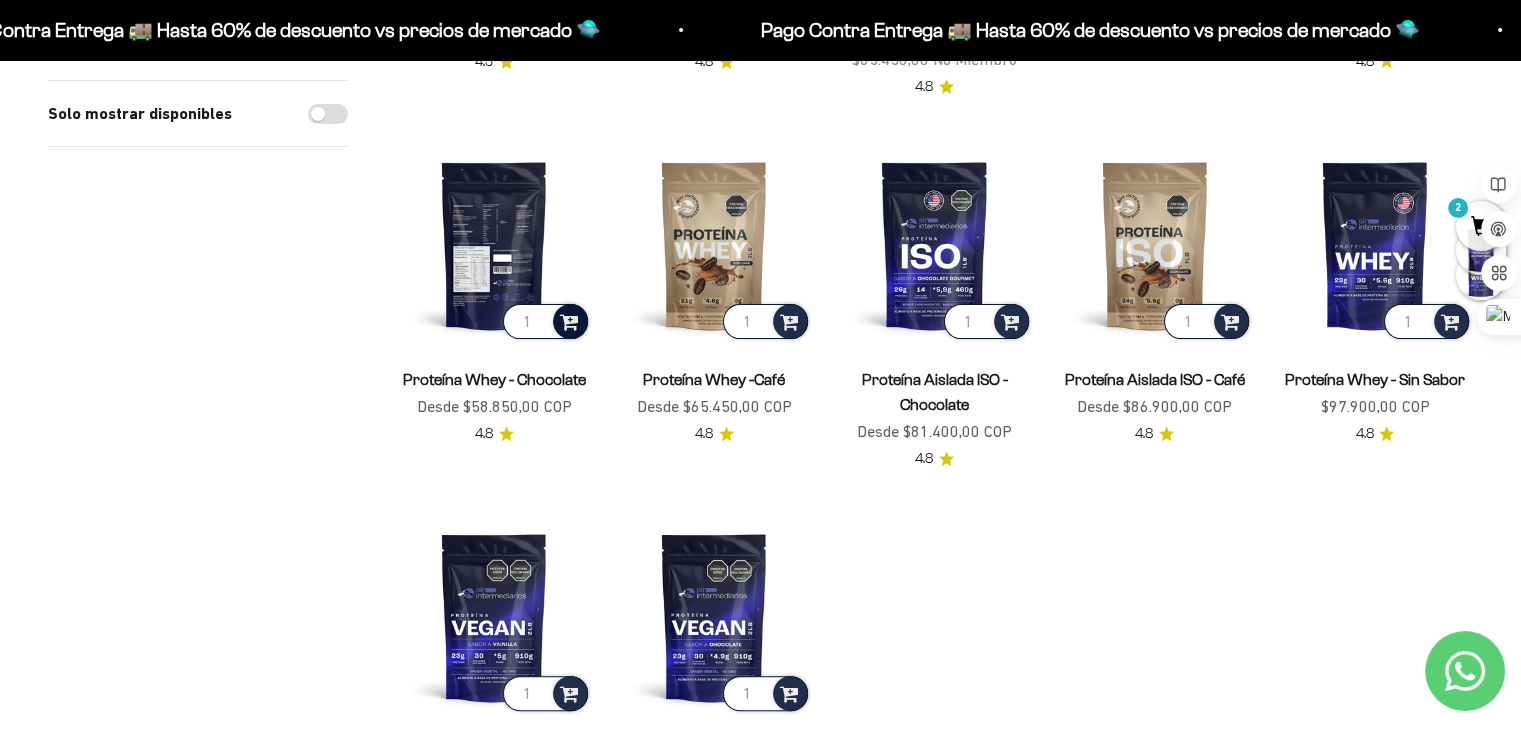 scroll, scrollTop: 0, scrollLeft: 0, axis: both 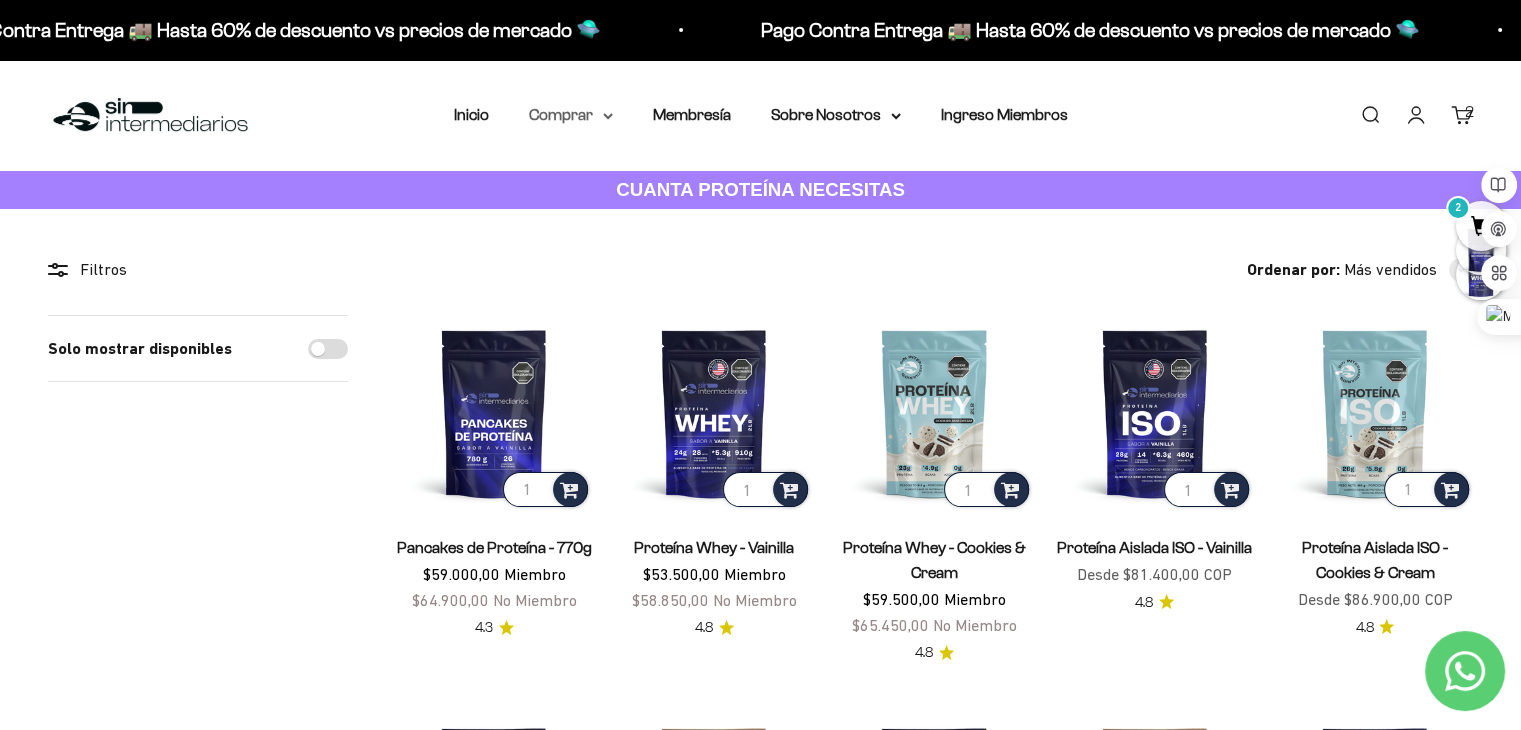 click 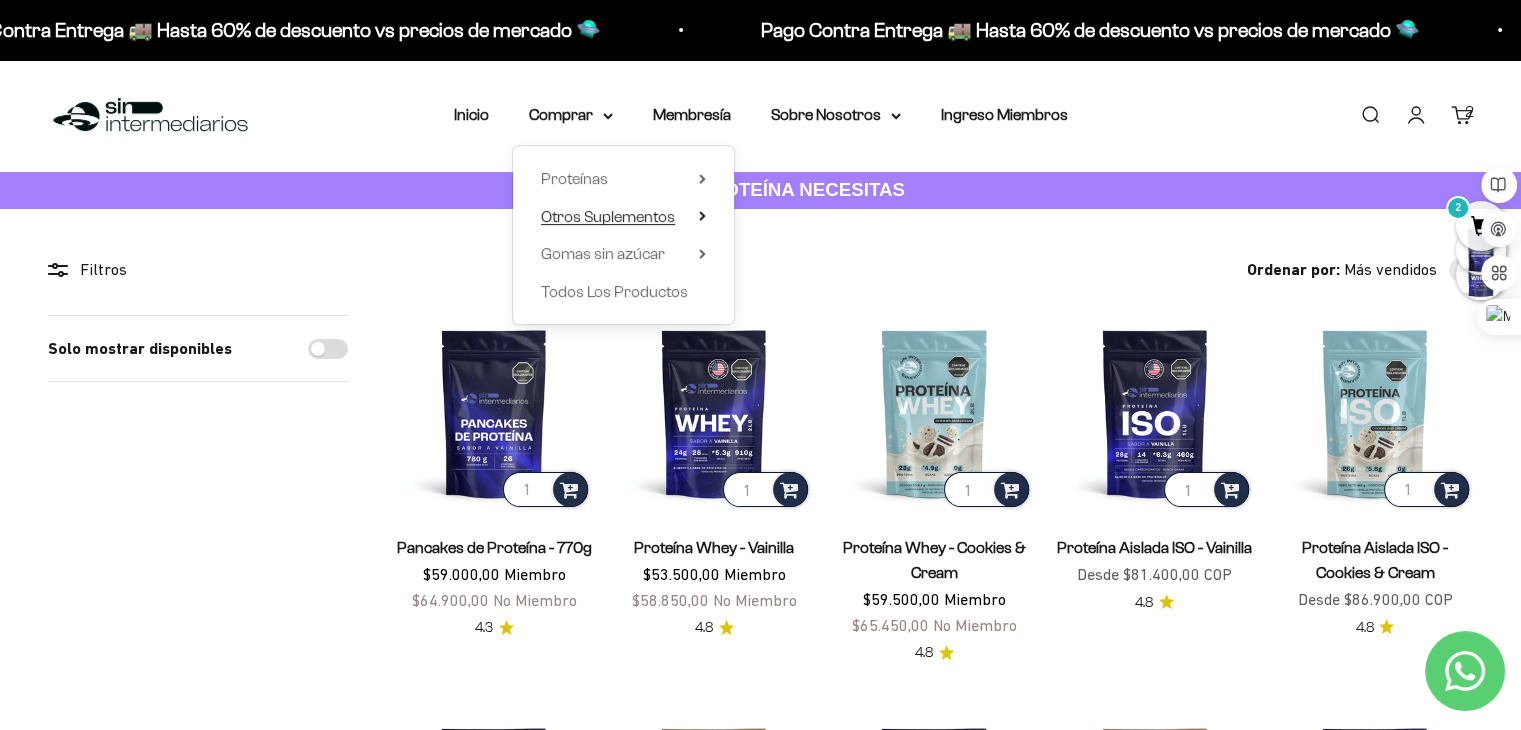 click on "Otros Suplementos" at bounding box center [608, 216] 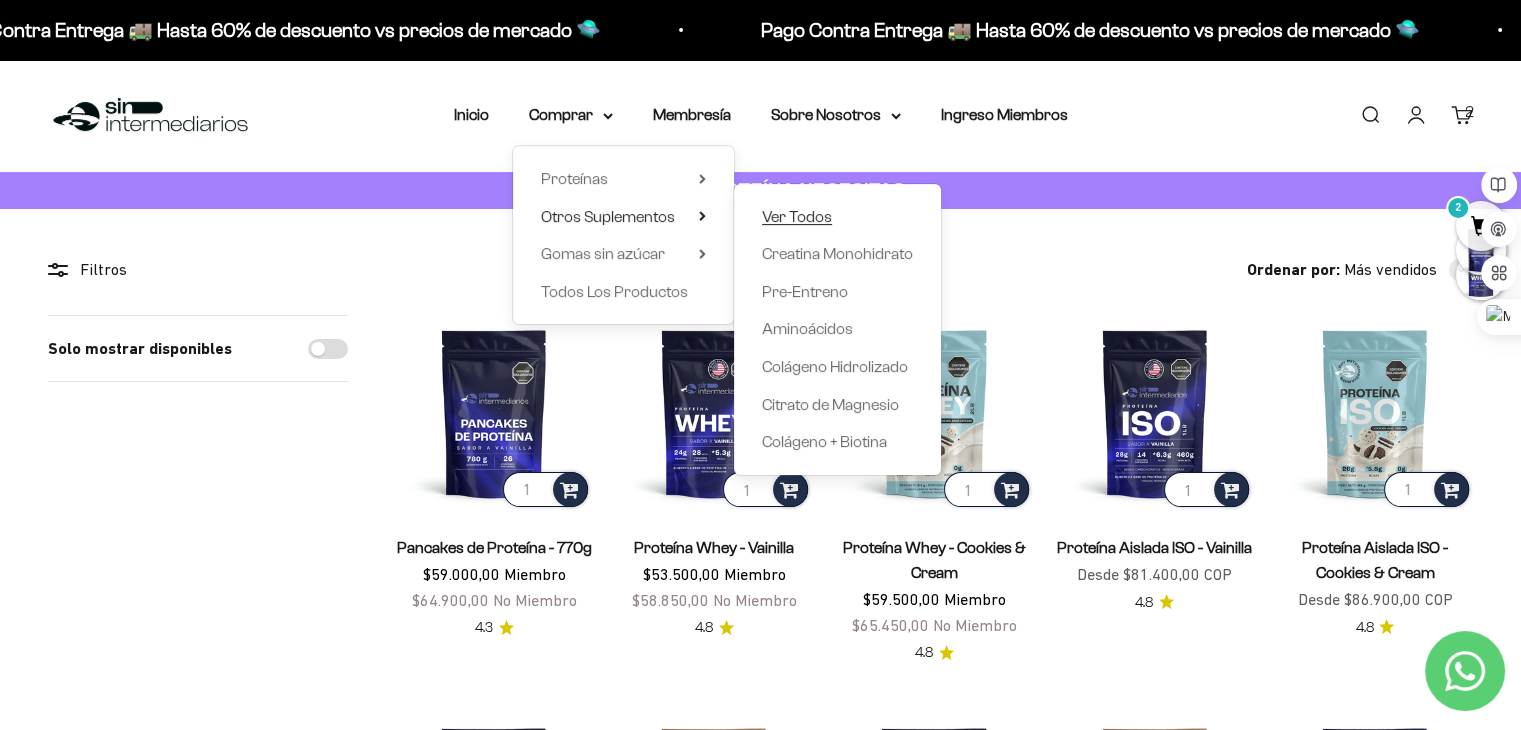 click on "Ver Todos" at bounding box center [797, 216] 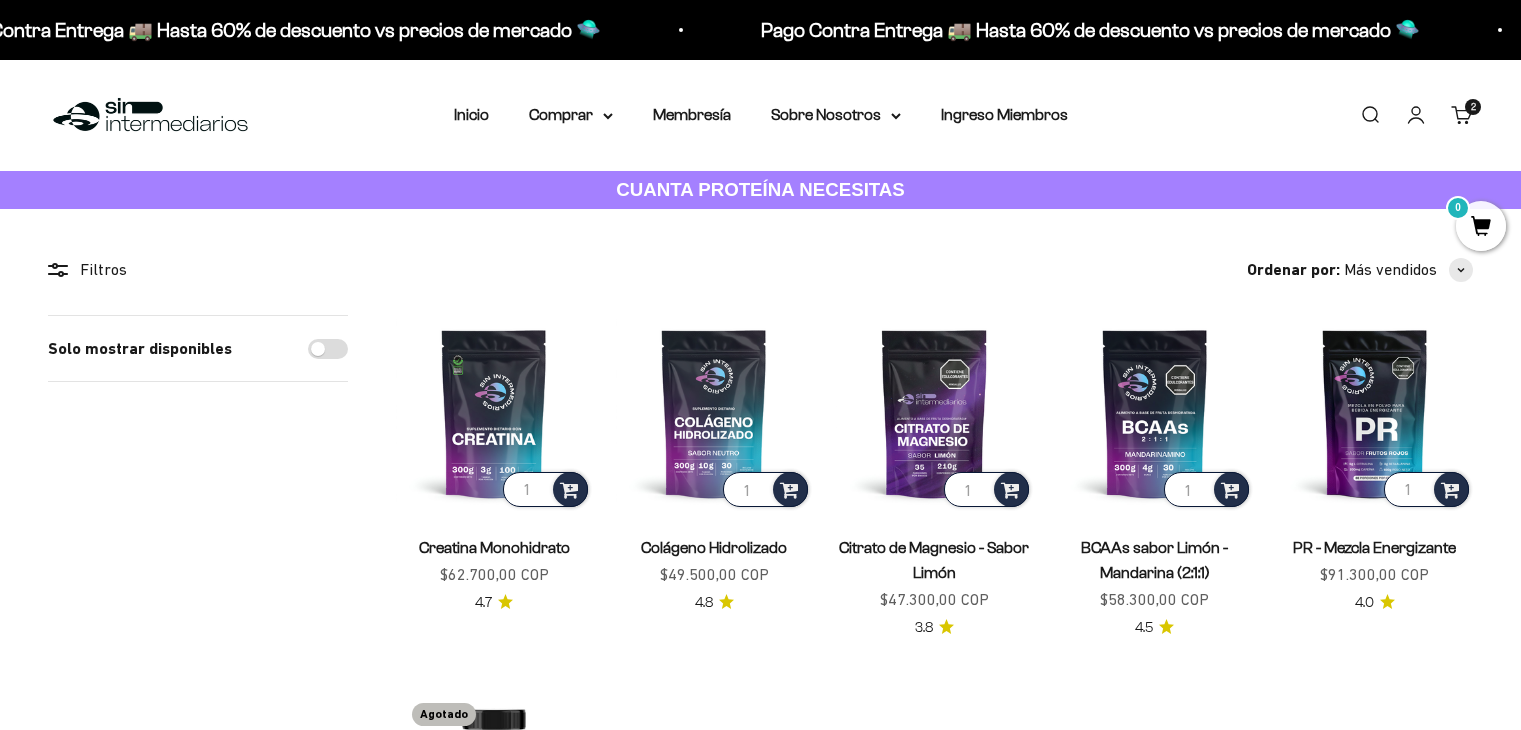 scroll, scrollTop: 0, scrollLeft: 0, axis: both 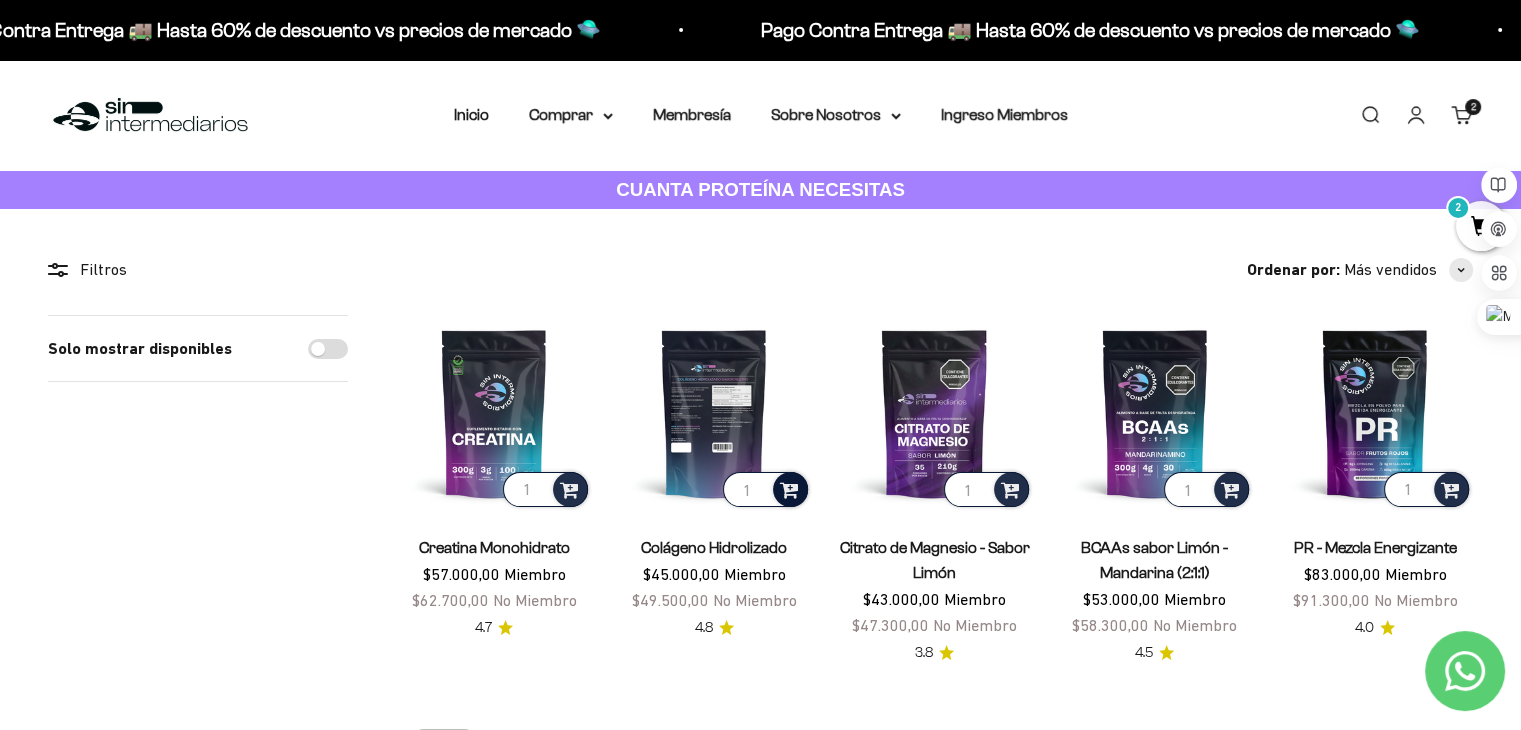 click at bounding box center [789, 488] 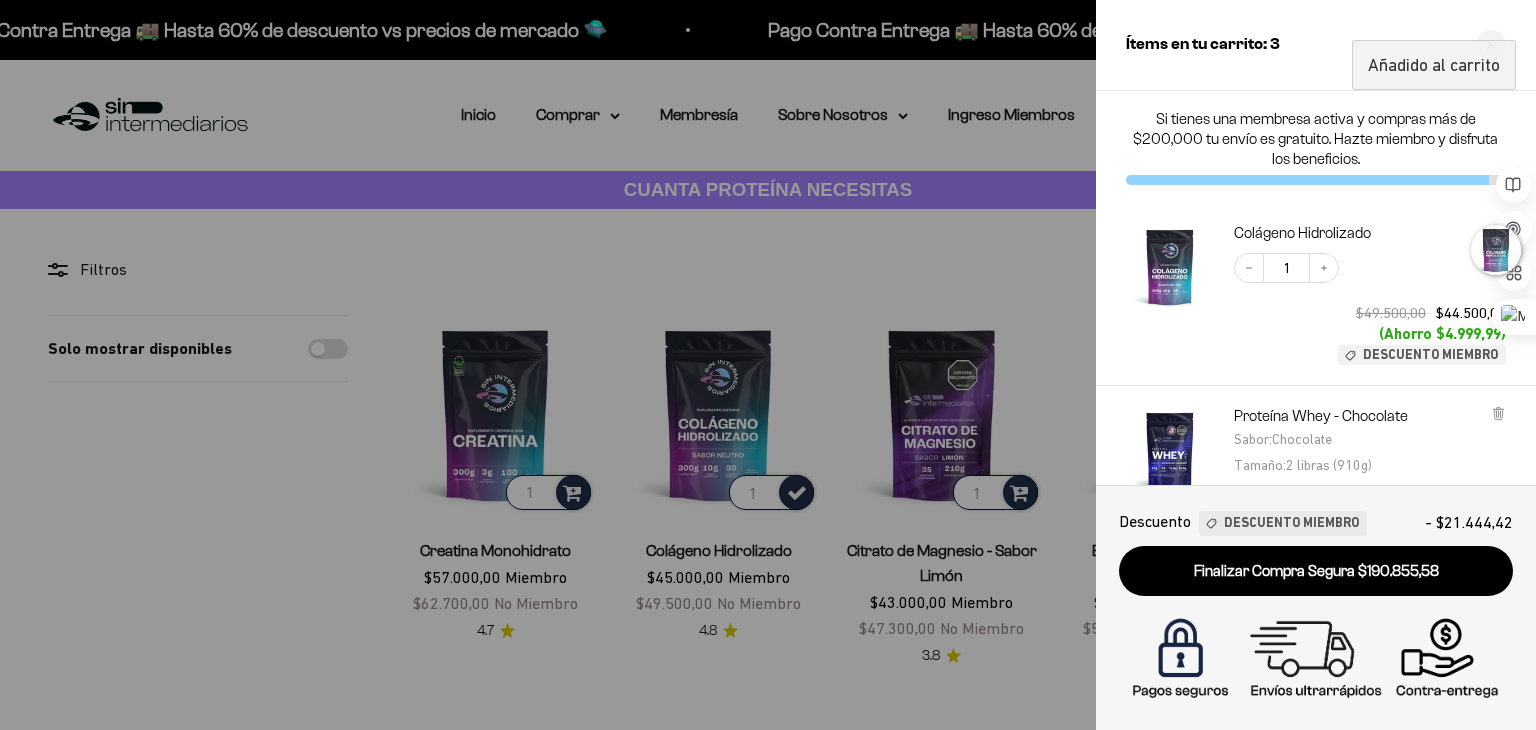 click at bounding box center (768, 365) 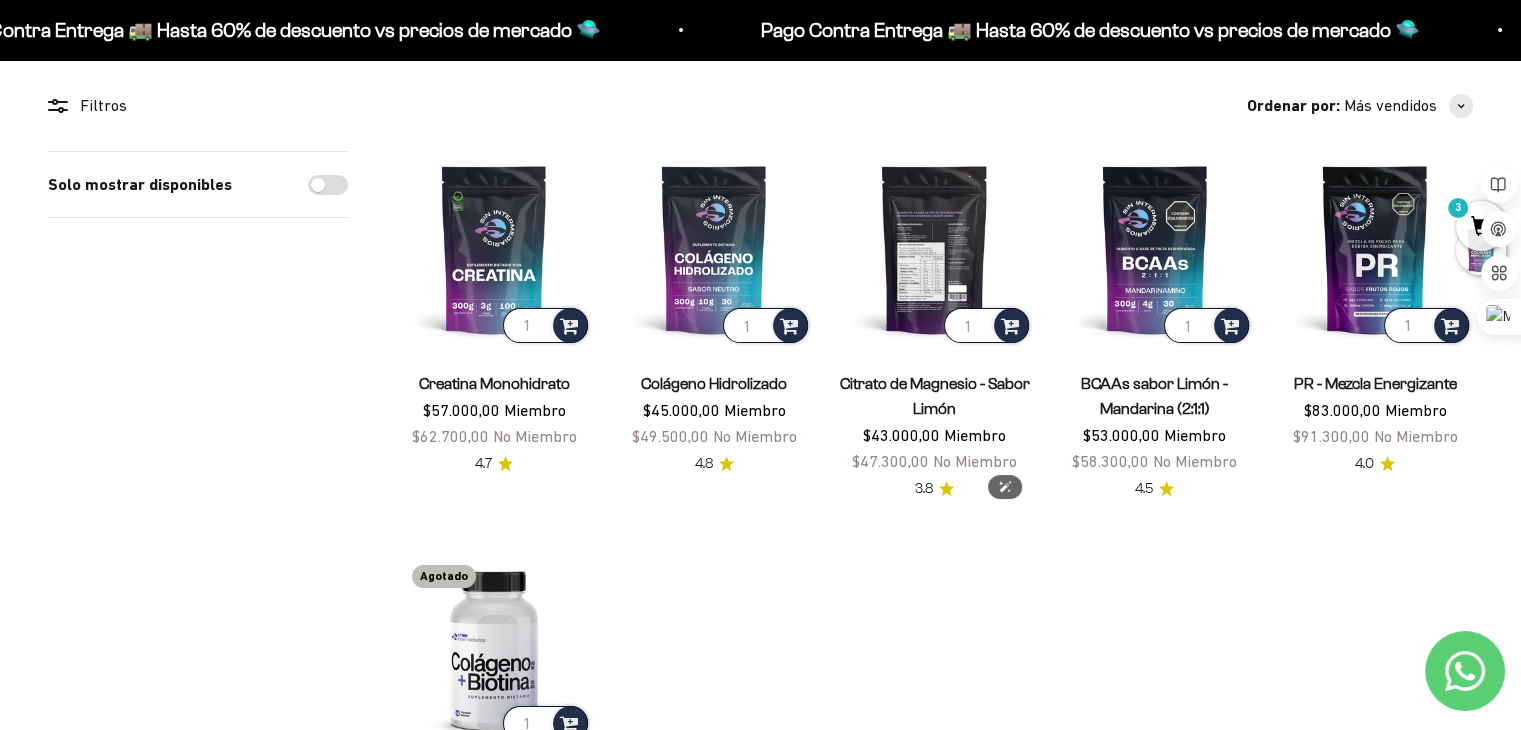 scroll, scrollTop: 0, scrollLeft: 0, axis: both 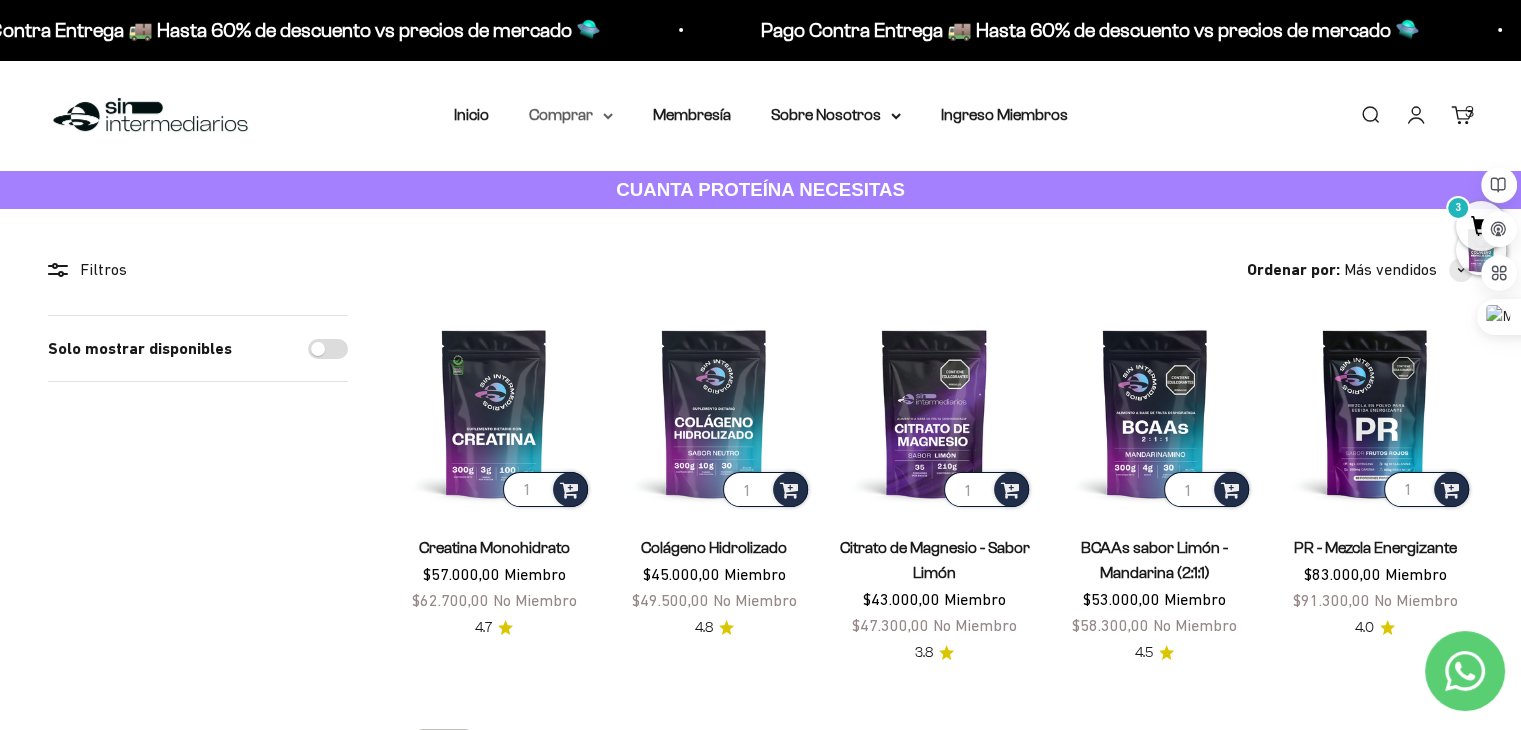 click on "Comprar" at bounding box center (571, 115) 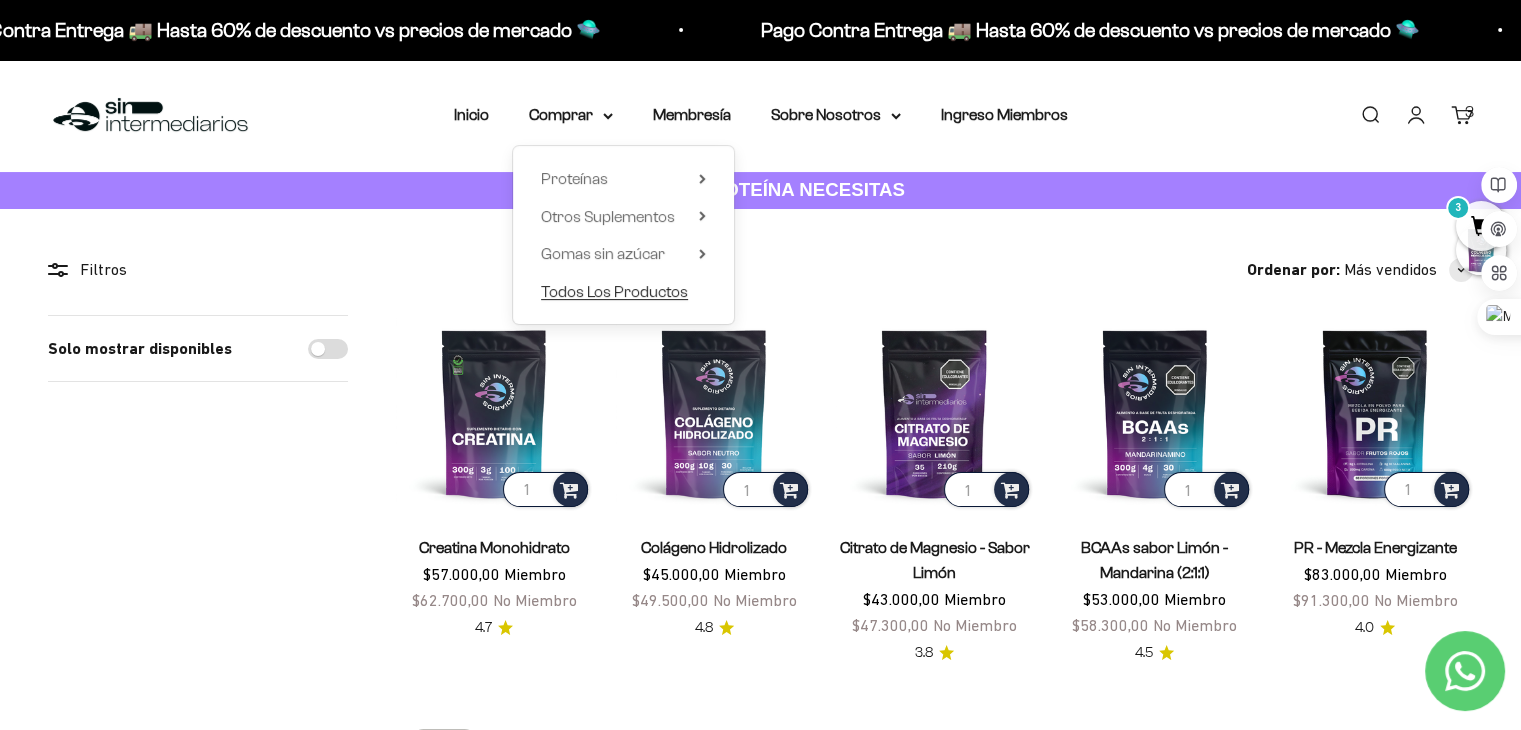 click on "Todos Los Productos" at bounding box center [614, 291] 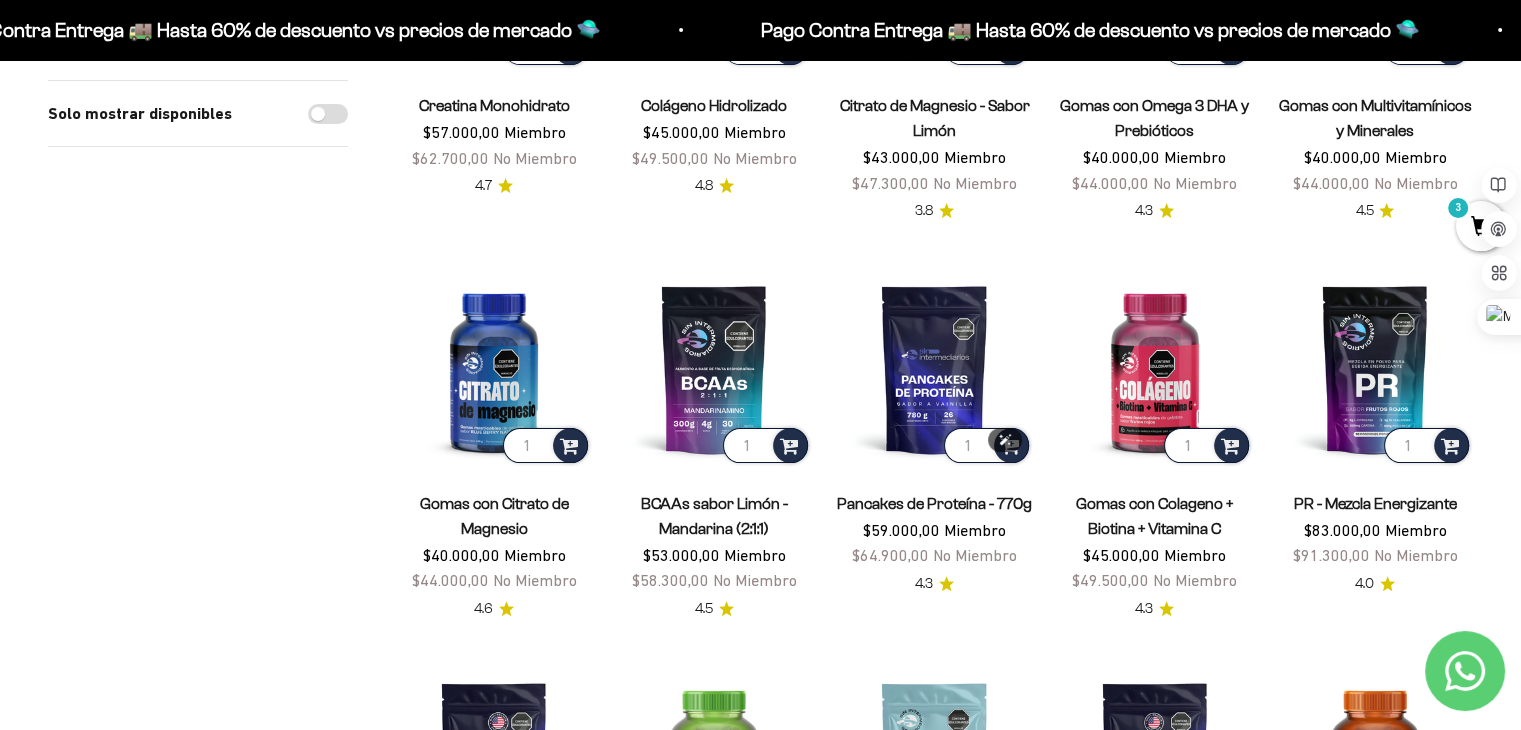 scroll, scrollTop: 443, scrollLeft: 0, axis: vertical 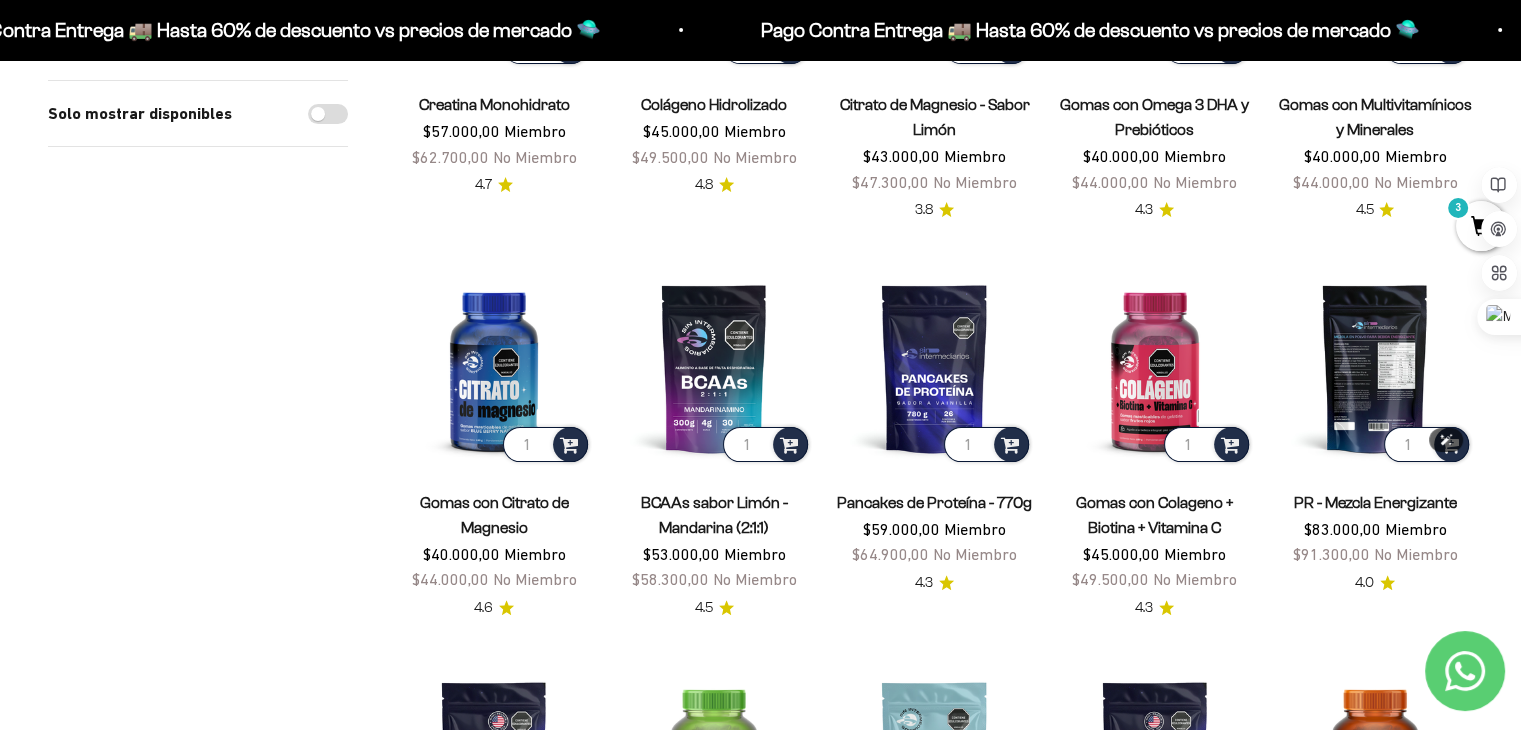 click at bounding box center [1375, 368] 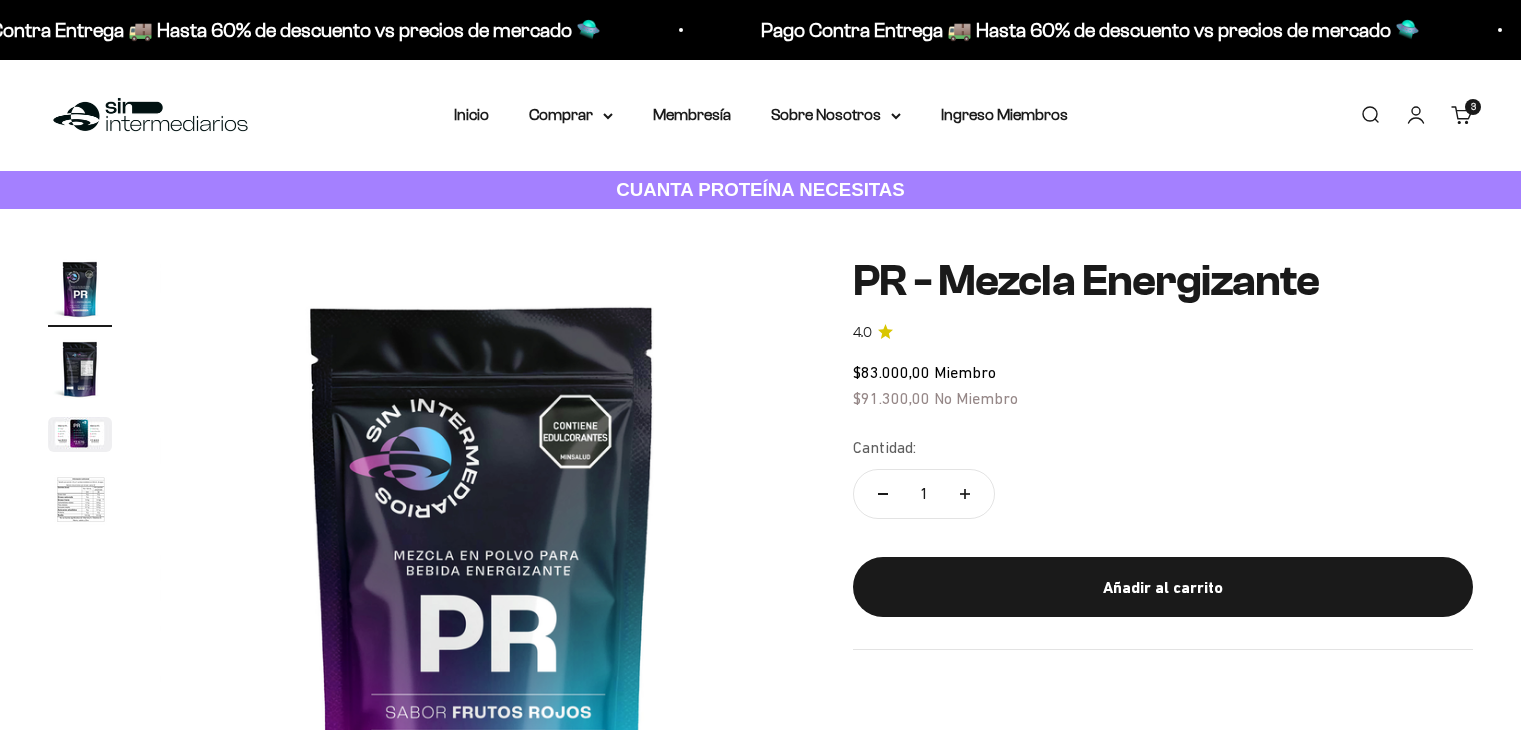 click at bounding box center (80, 501) 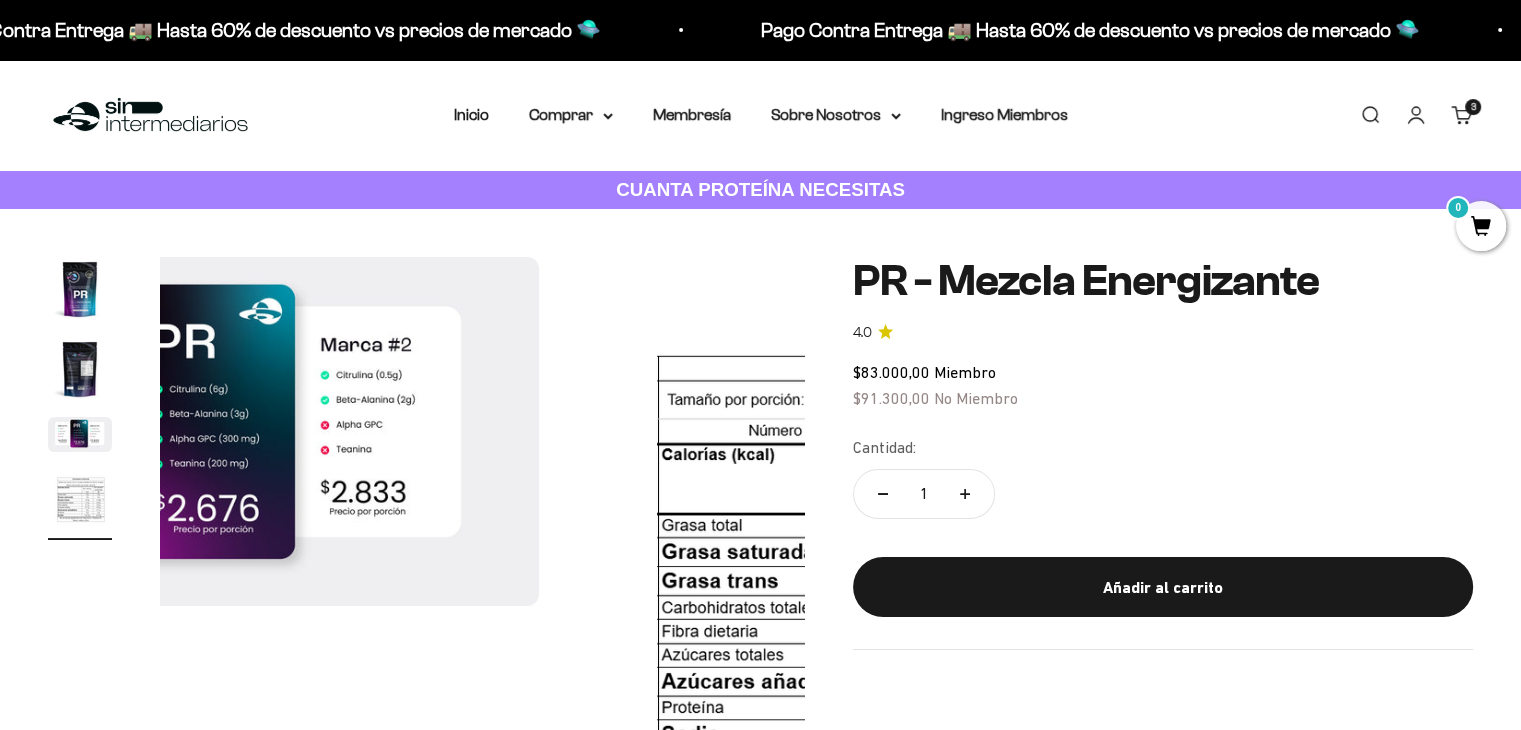 scroll, scrollTop: 0, scrollLeft: 2007, axis: horizontal 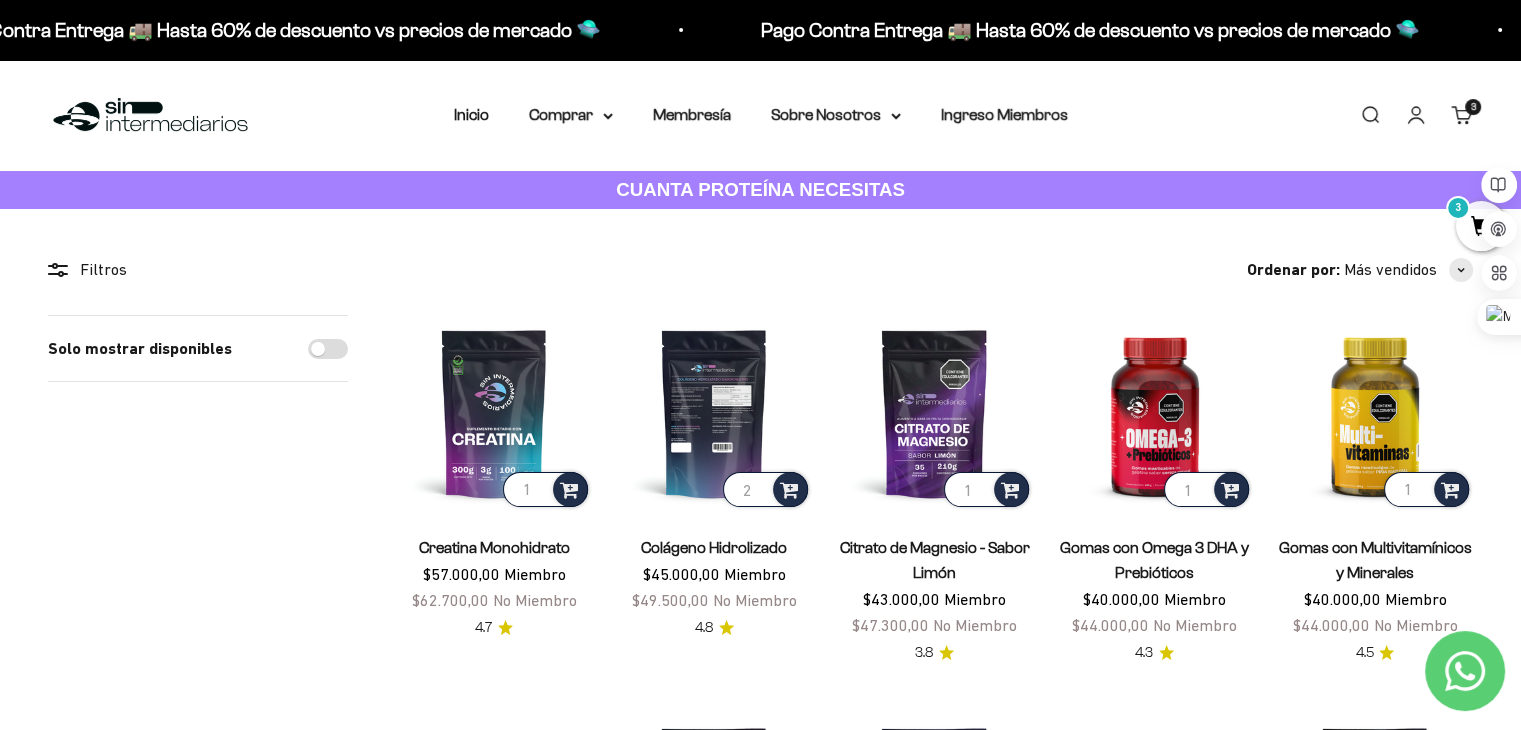 type on "2" 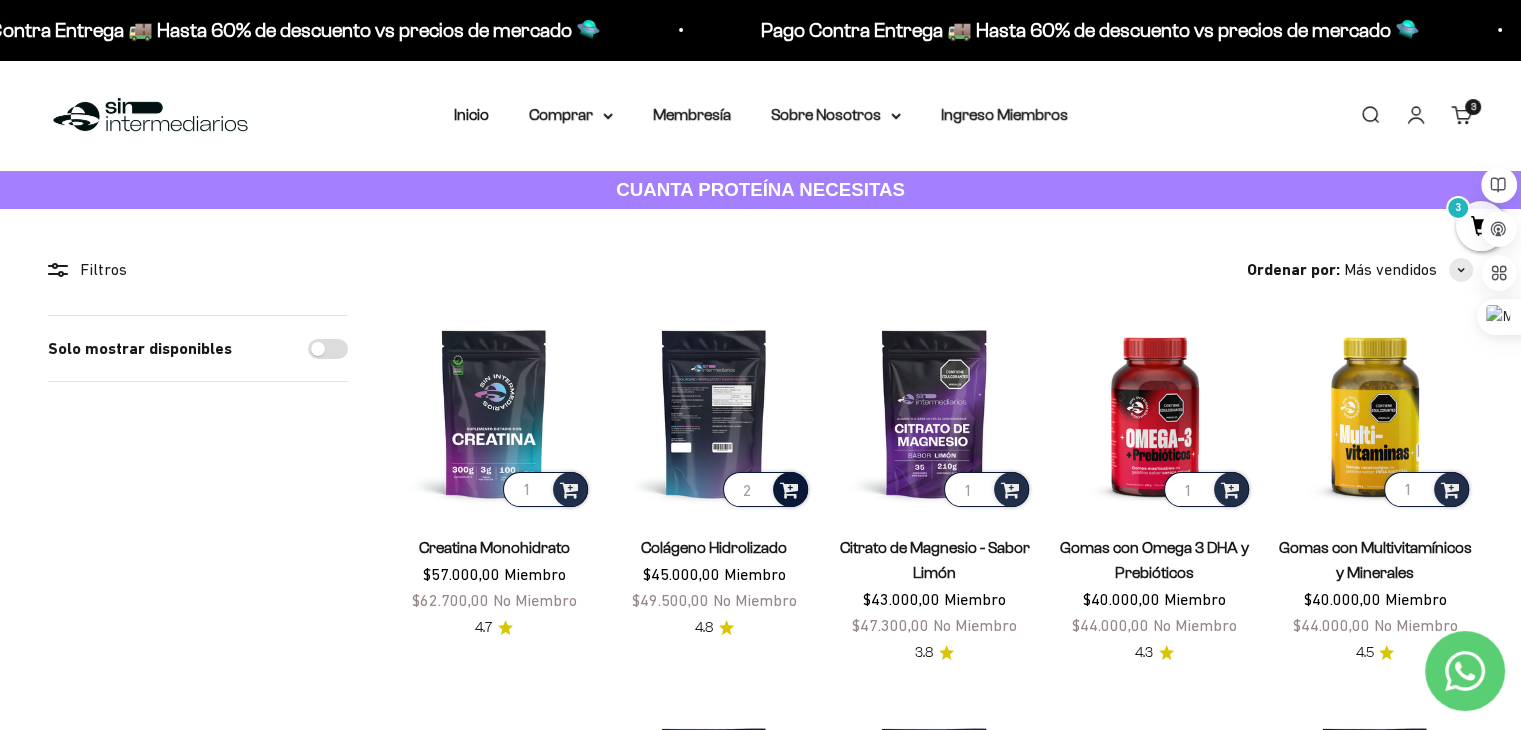 click at bounding box center (789, 488) 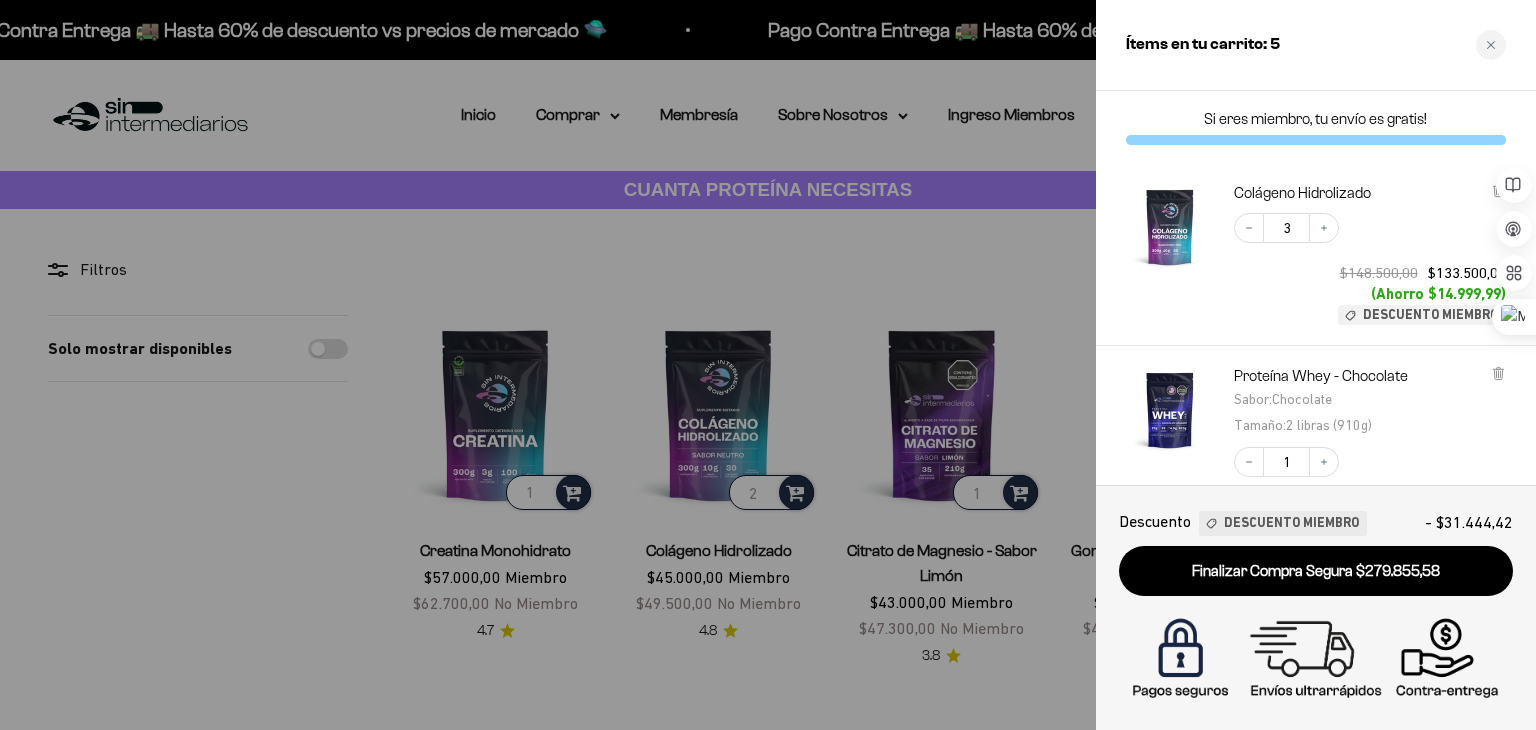 click at bounding box center [768, 365] 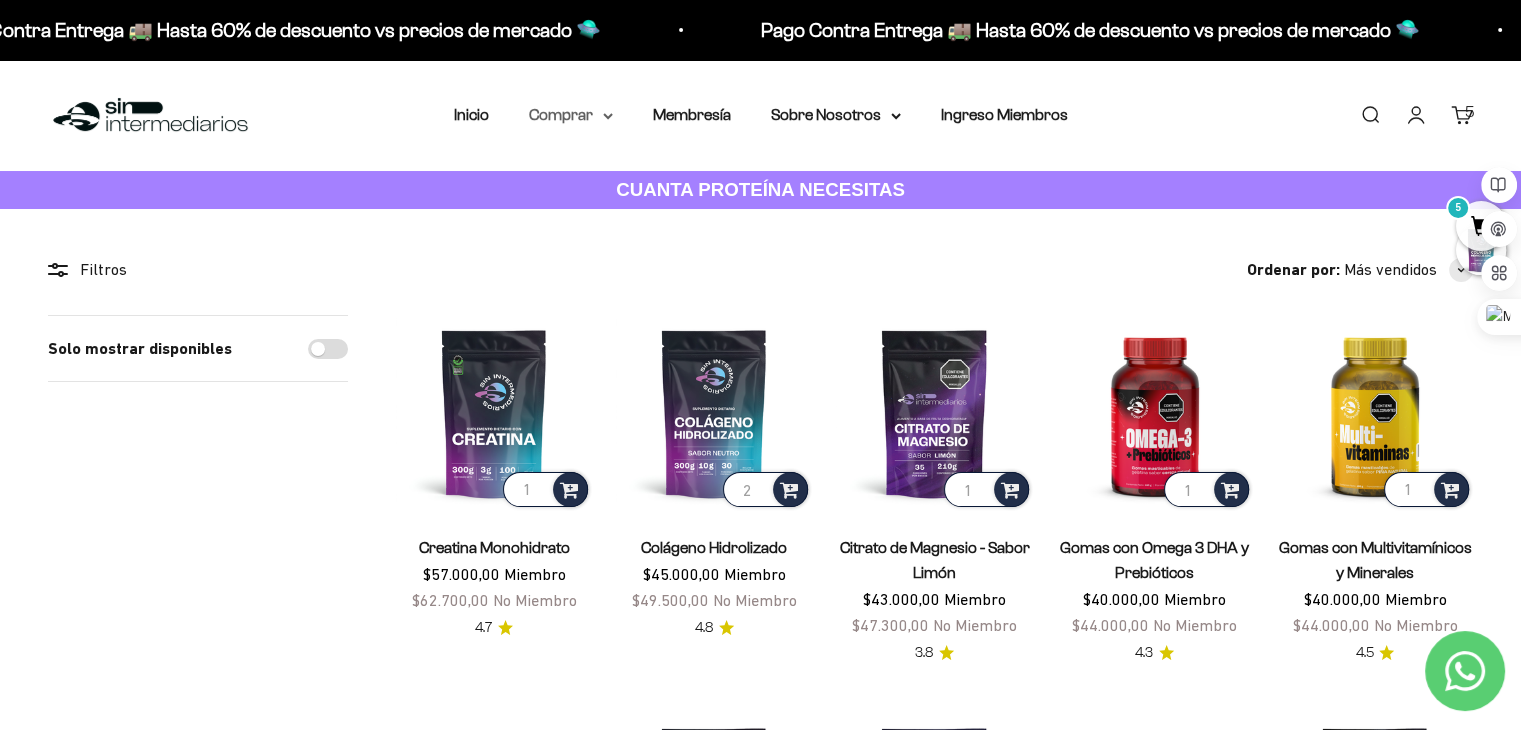 click on "Comprar" at bounding box center (571, 115) 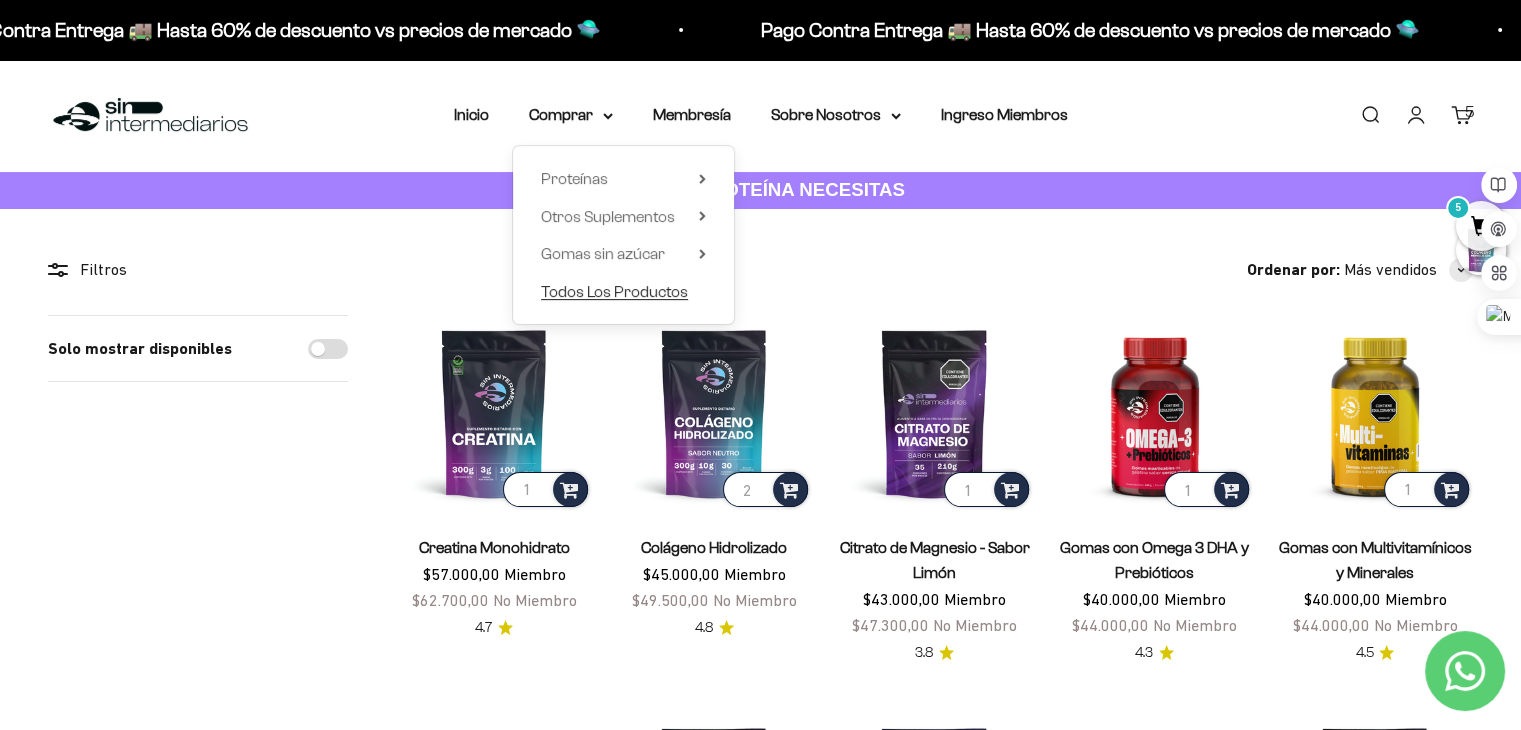 click on "Todos Los Productos" at bounding box center (614, 291) 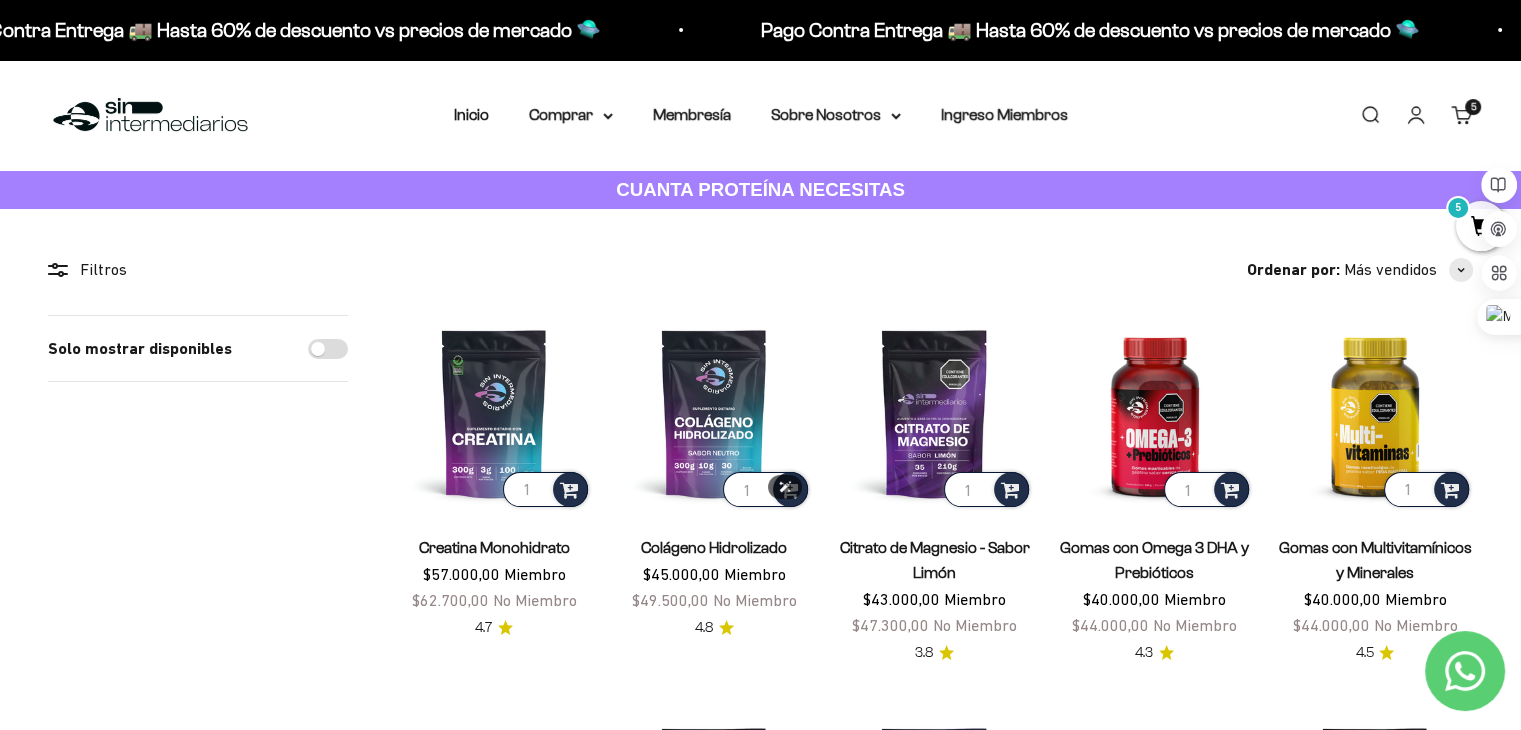 scroll, scrollTop: 0, scrollLeft: 0, axis: both 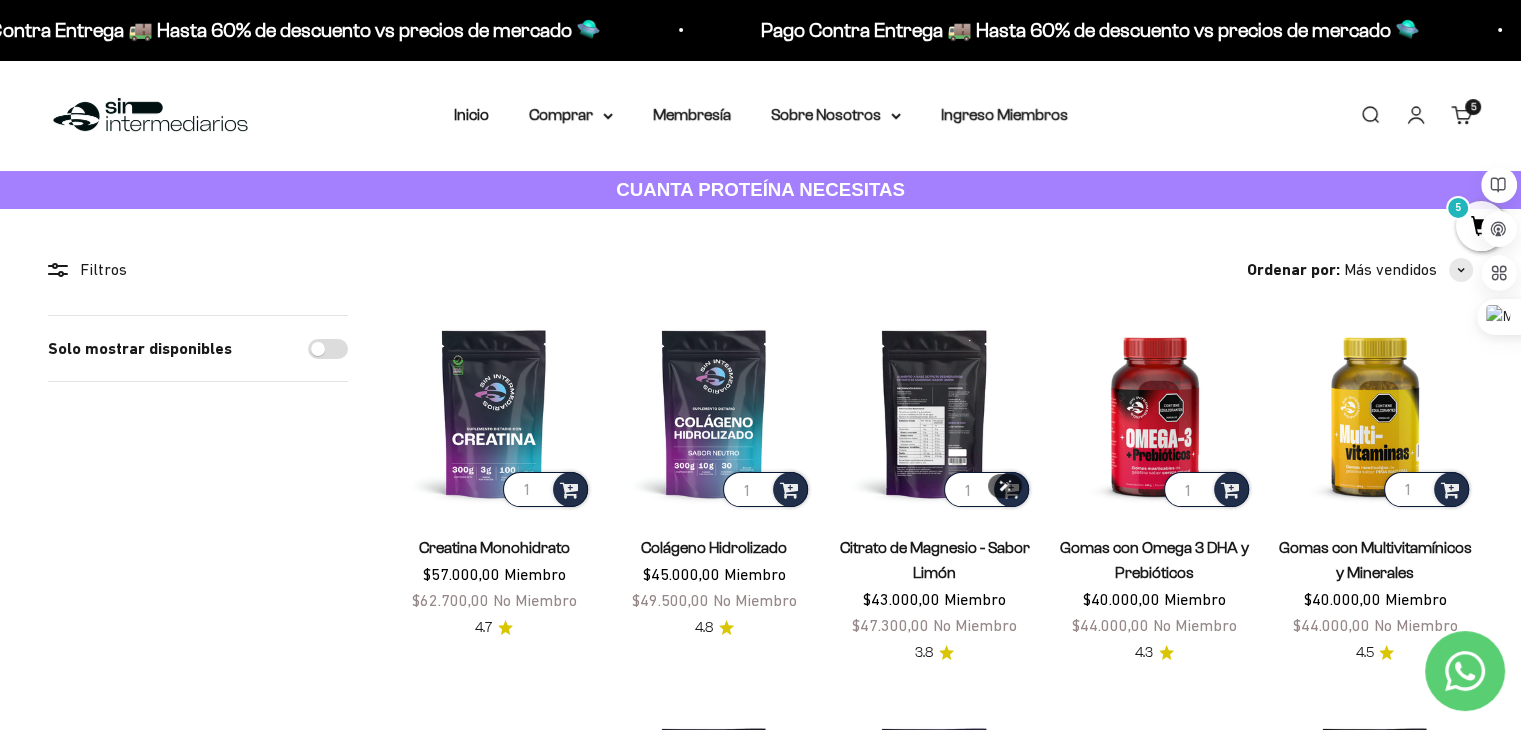 click at bounding box center [934, 413] 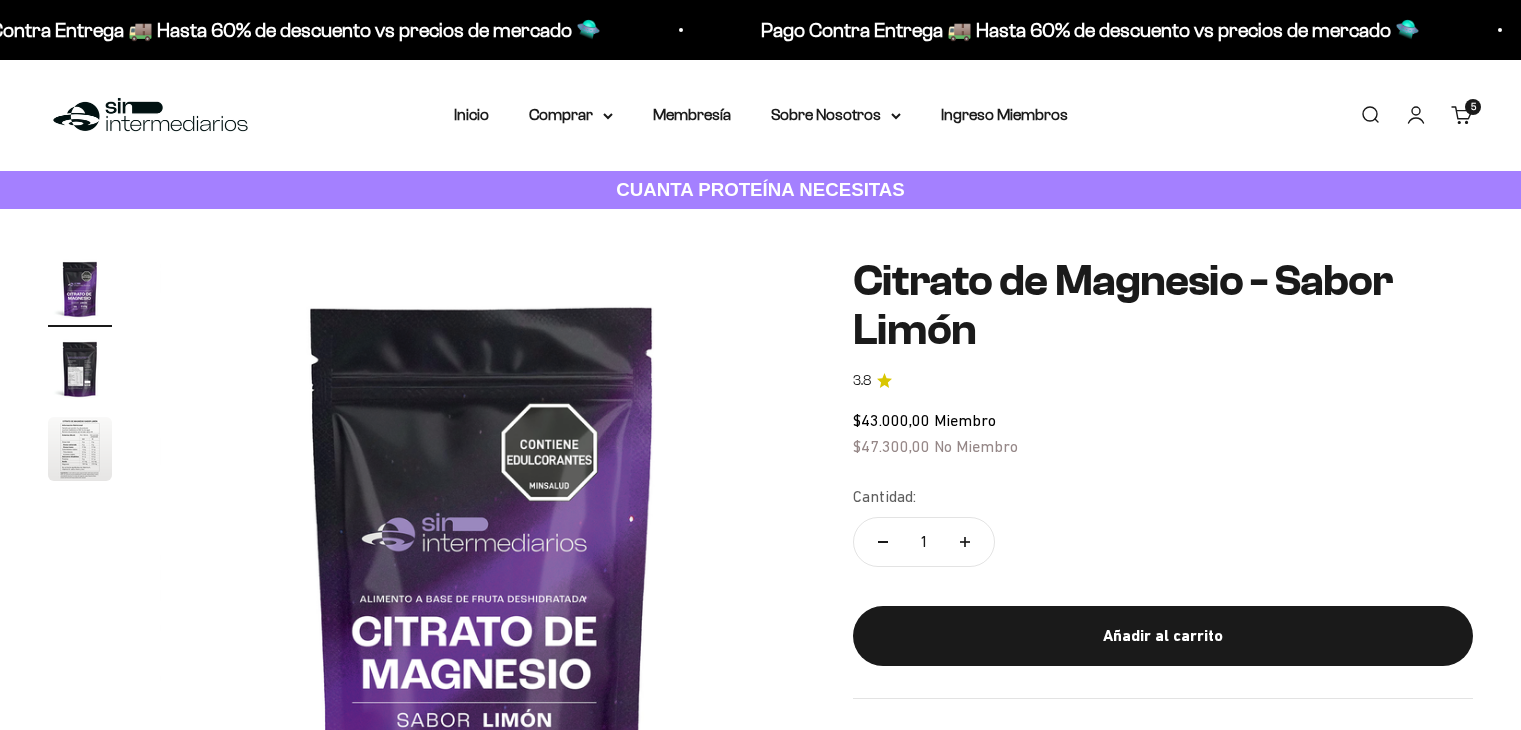 scroll, scrollTop: 0, scrollLeft: 0, axis: both 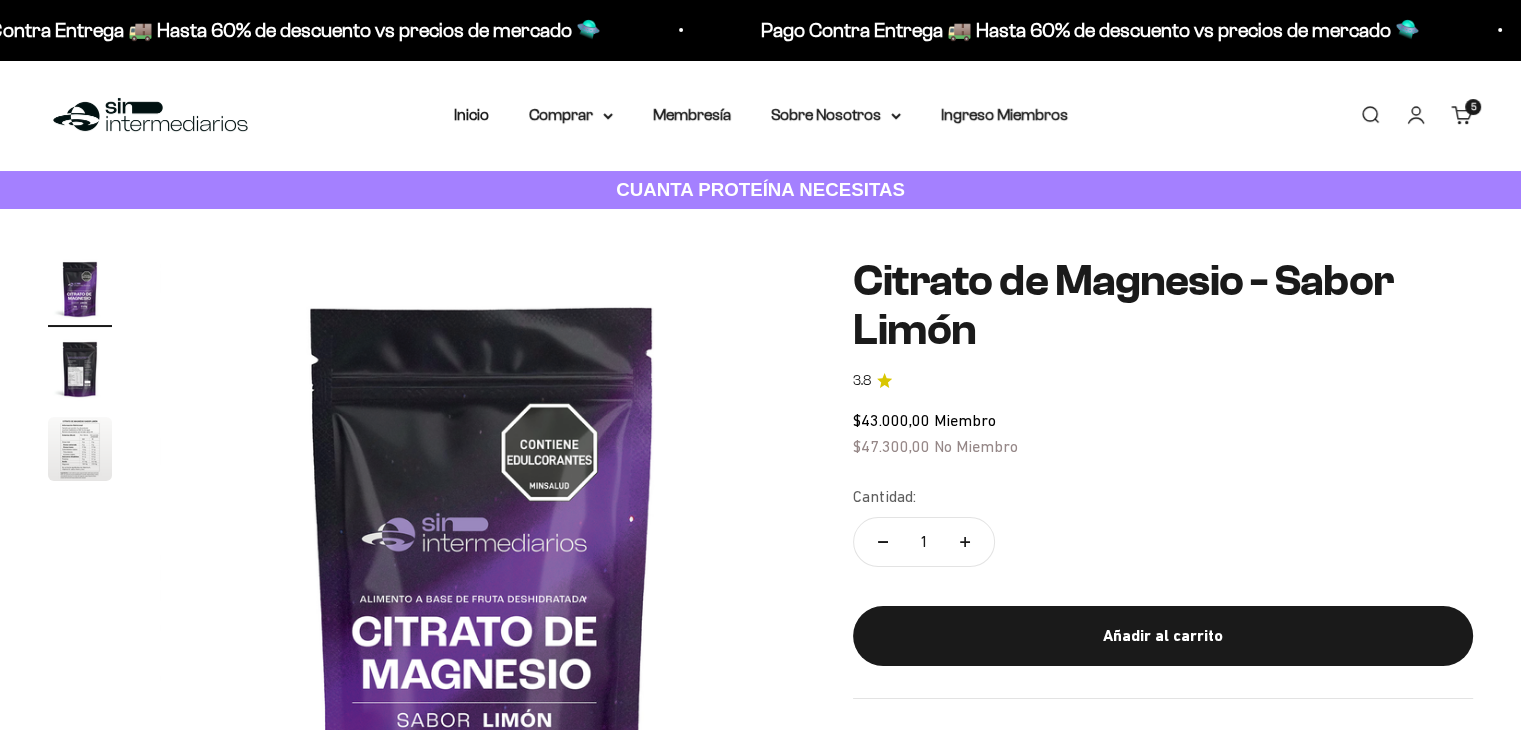 click at bounding box center [80, 449] 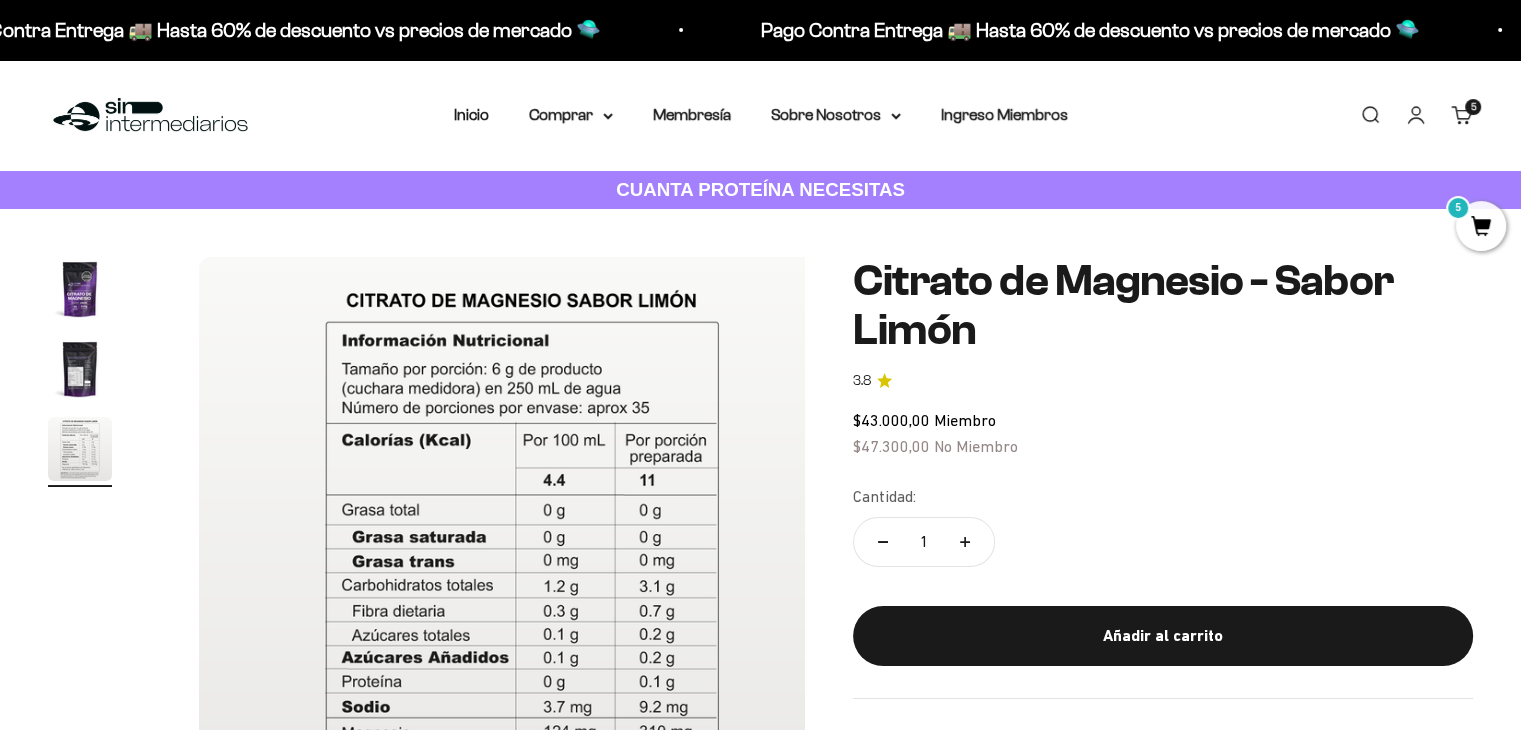 scroll, scrollTop: 0, scrollLeft: 0, axis: both 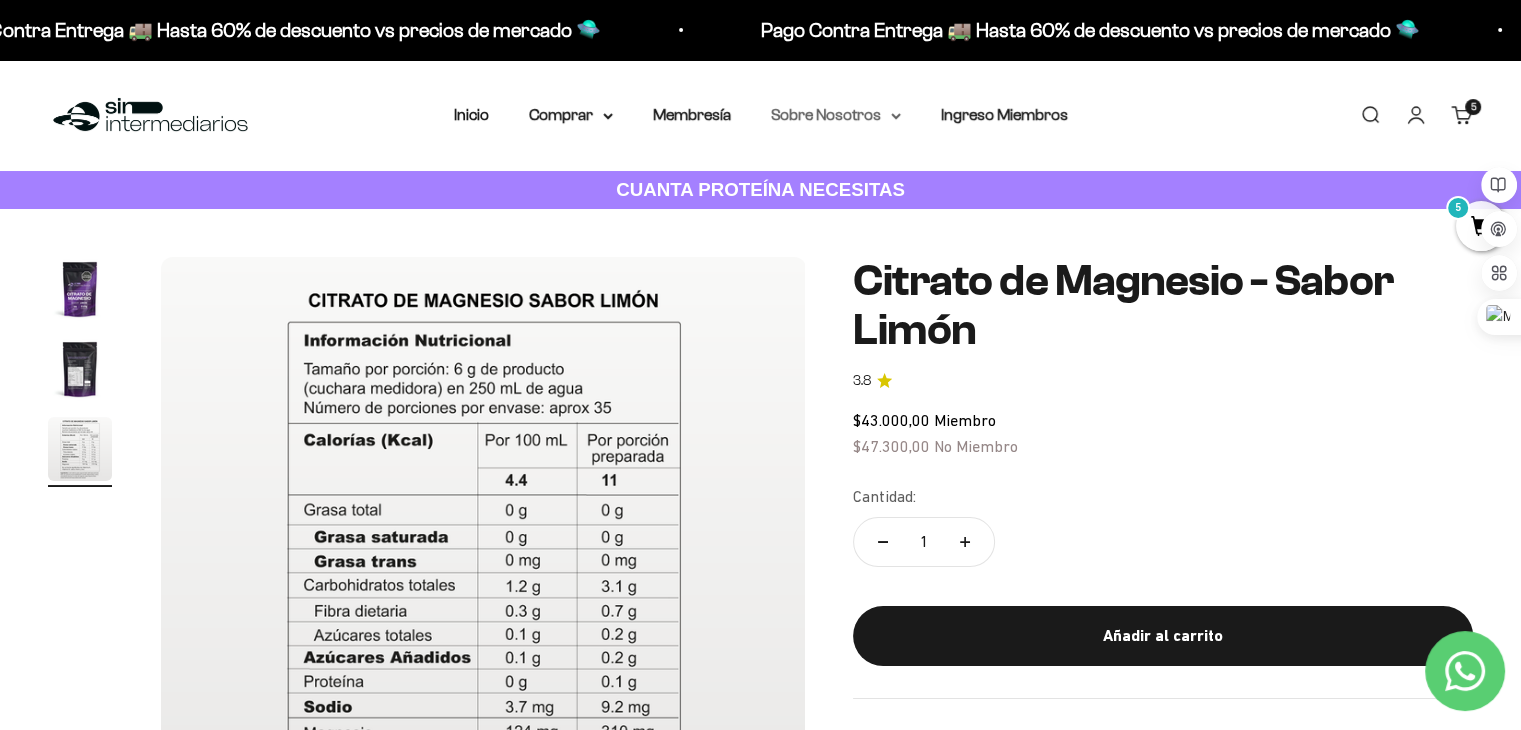 click on "Sobre Nosotros" at bounding box center (836, 115) 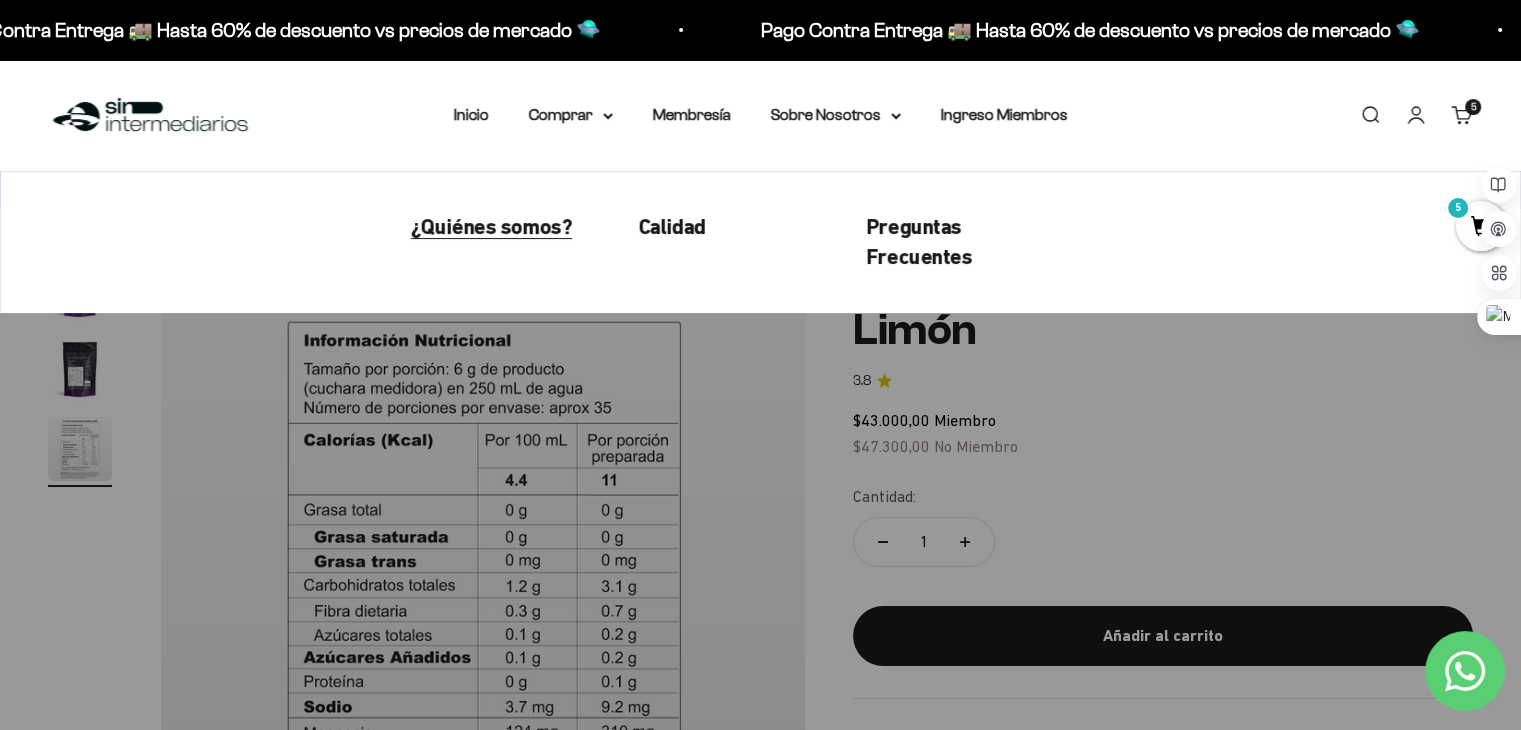 click on "¿Quiénes somos?" at bounding box center (491, 226) 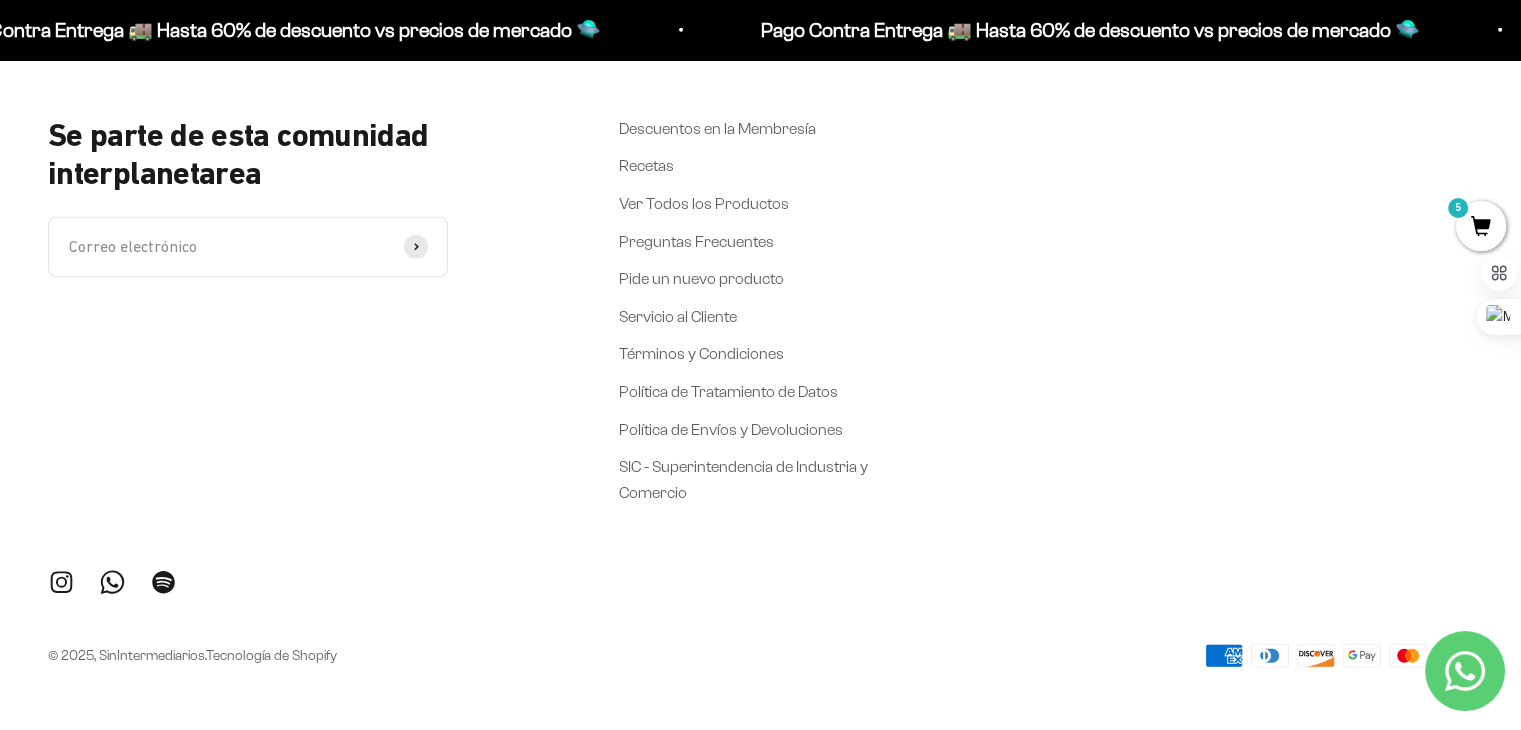 scroll, scrollTop: 4677, scrollLeft: 0, axis: vertical 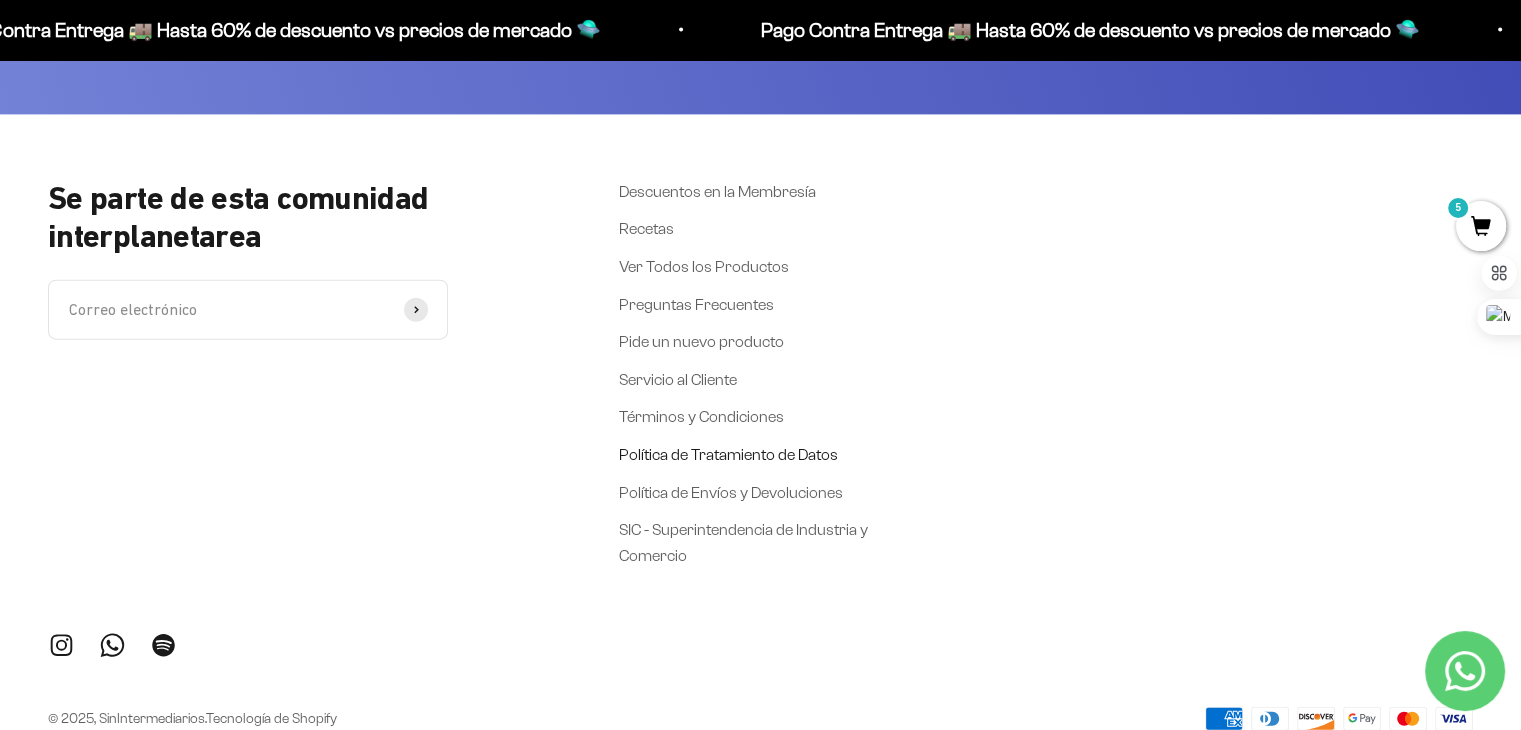 click on "Política de Tratamiento de Datos" at bounding box center (728, 455) 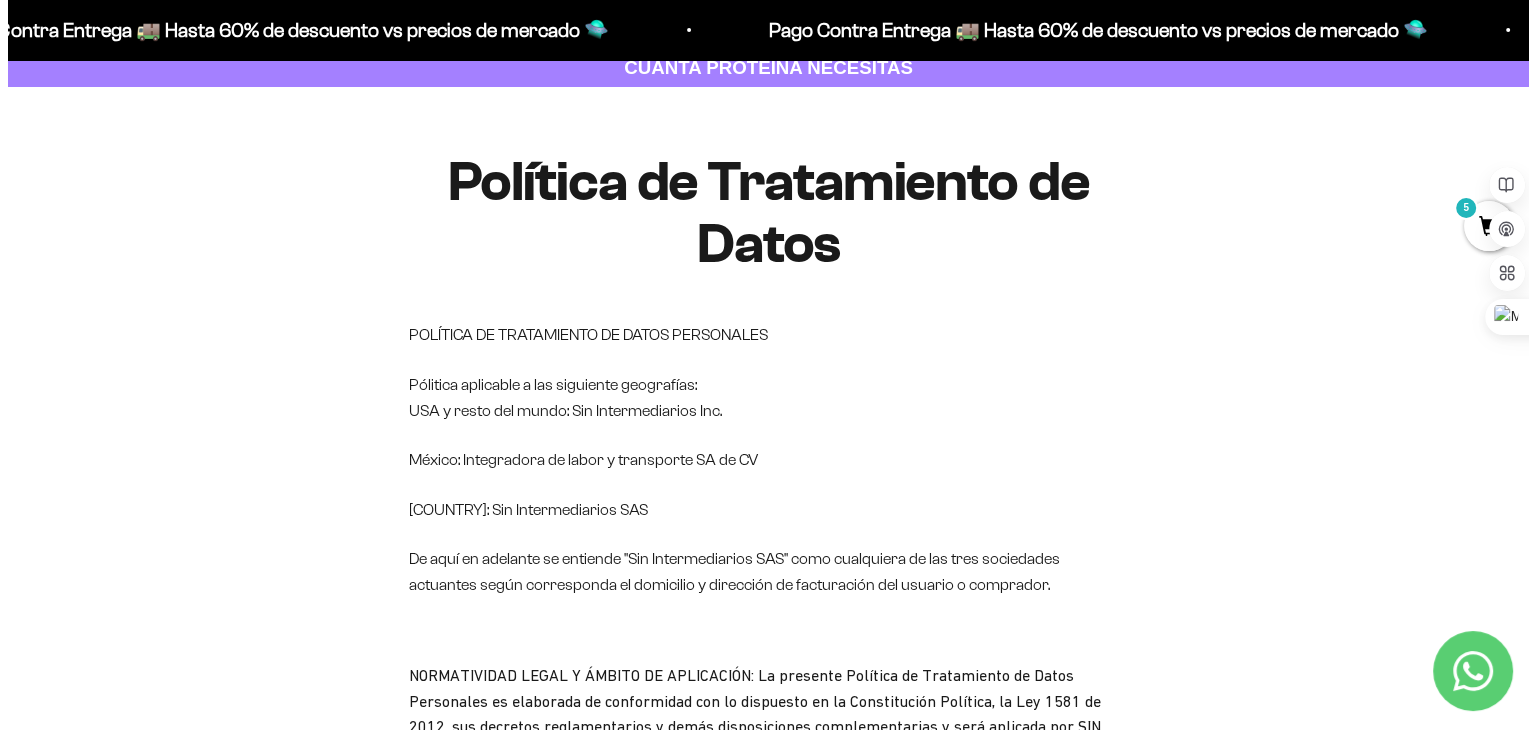 scroll, scrollTop: 0, scrollLeft: 0, axis: both 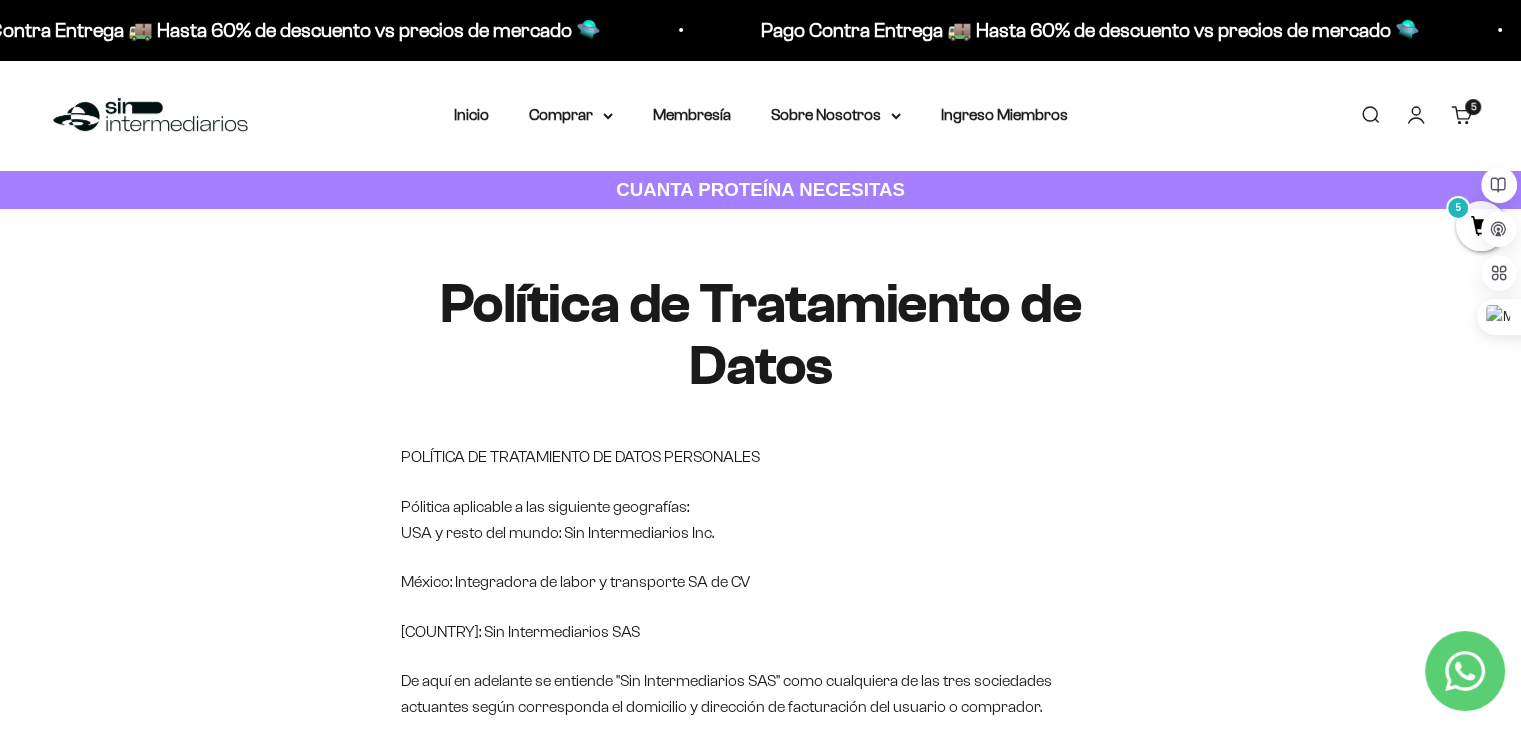 click on "Carrito
5 artículos
5" at bounding box center [1462, 115] 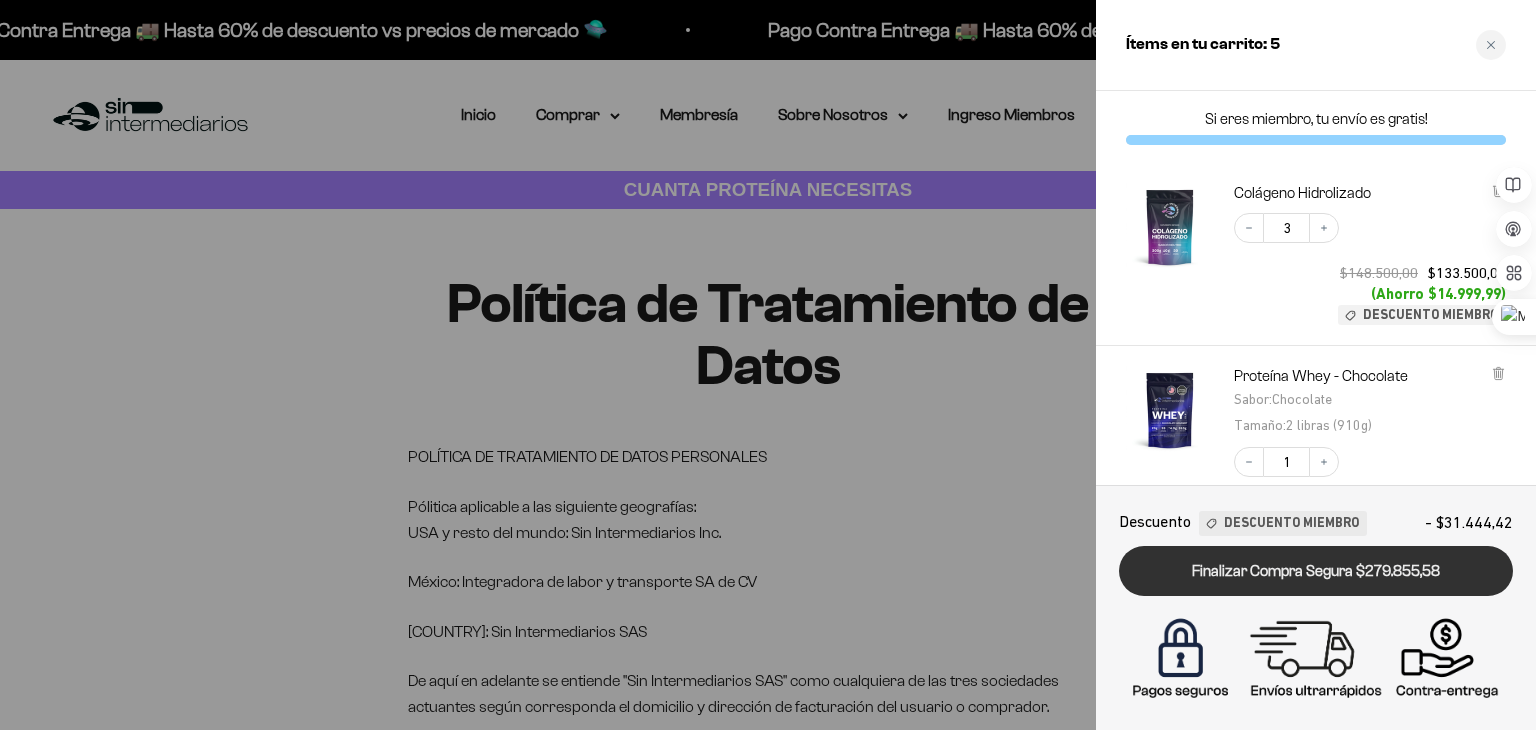 click on "Finalizar Compra Segura $279.855,58" at bounding box center [1316, 571] 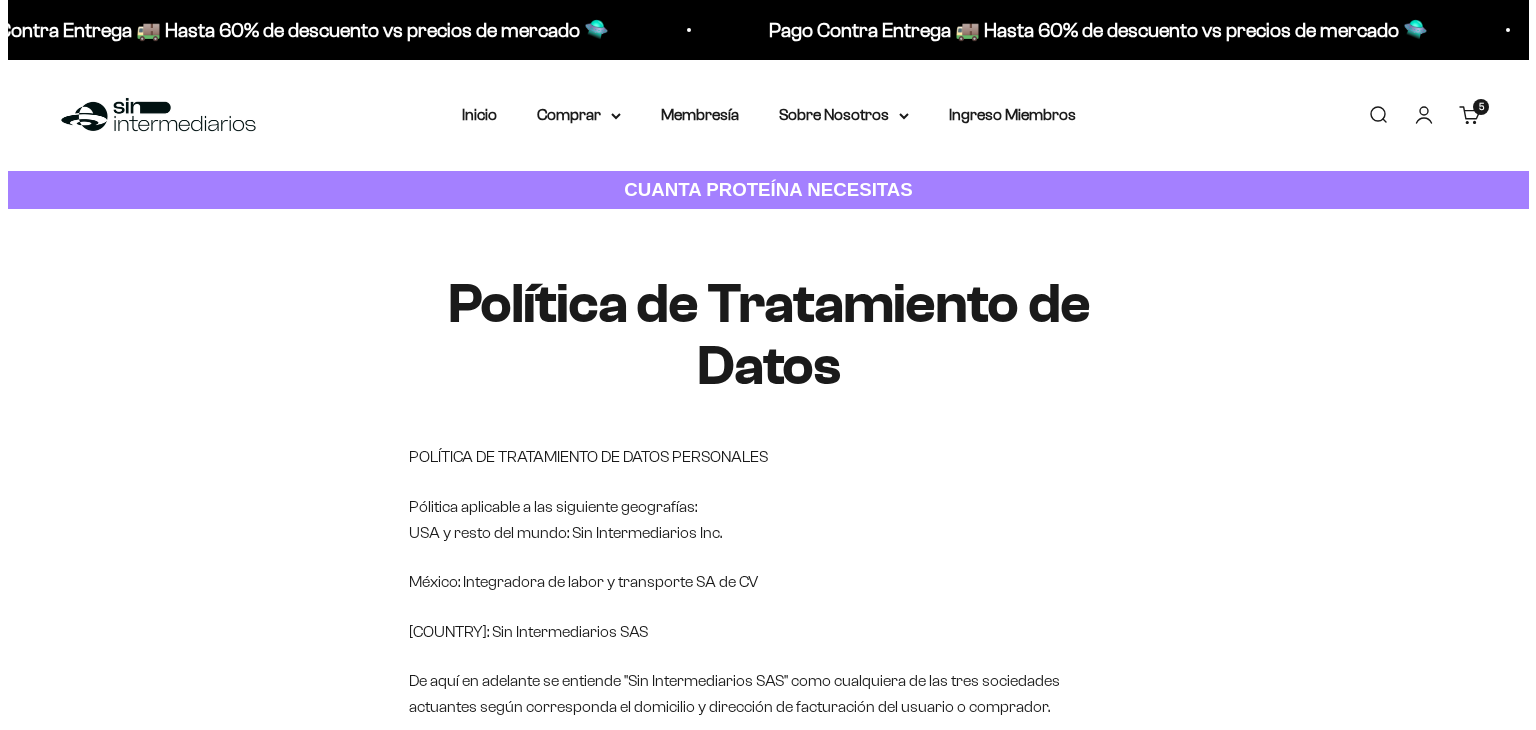 scroll, scrollTop: 0, scrollLeft: 0, axis: both 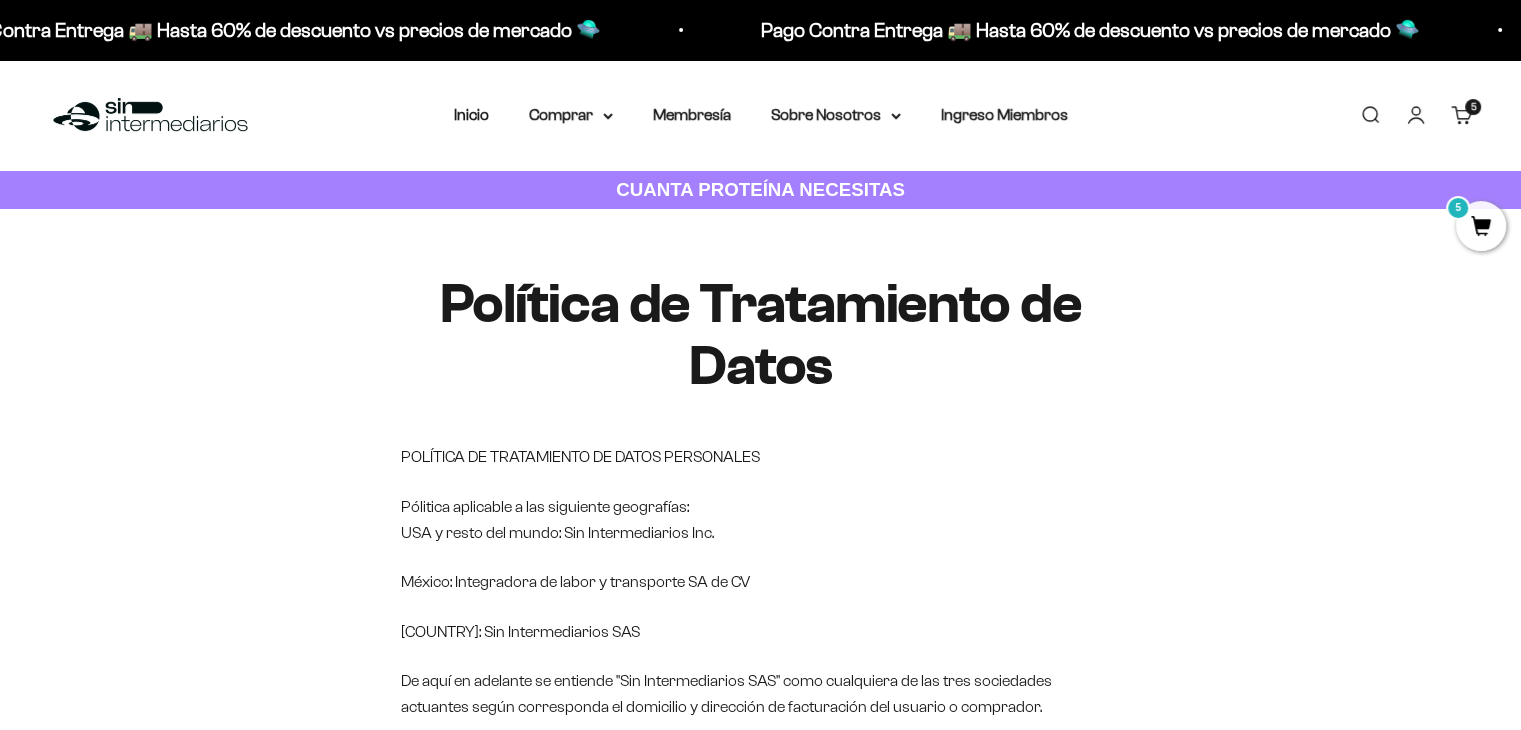 click on "5 artículos
5" at bounding box center [1473, 107] 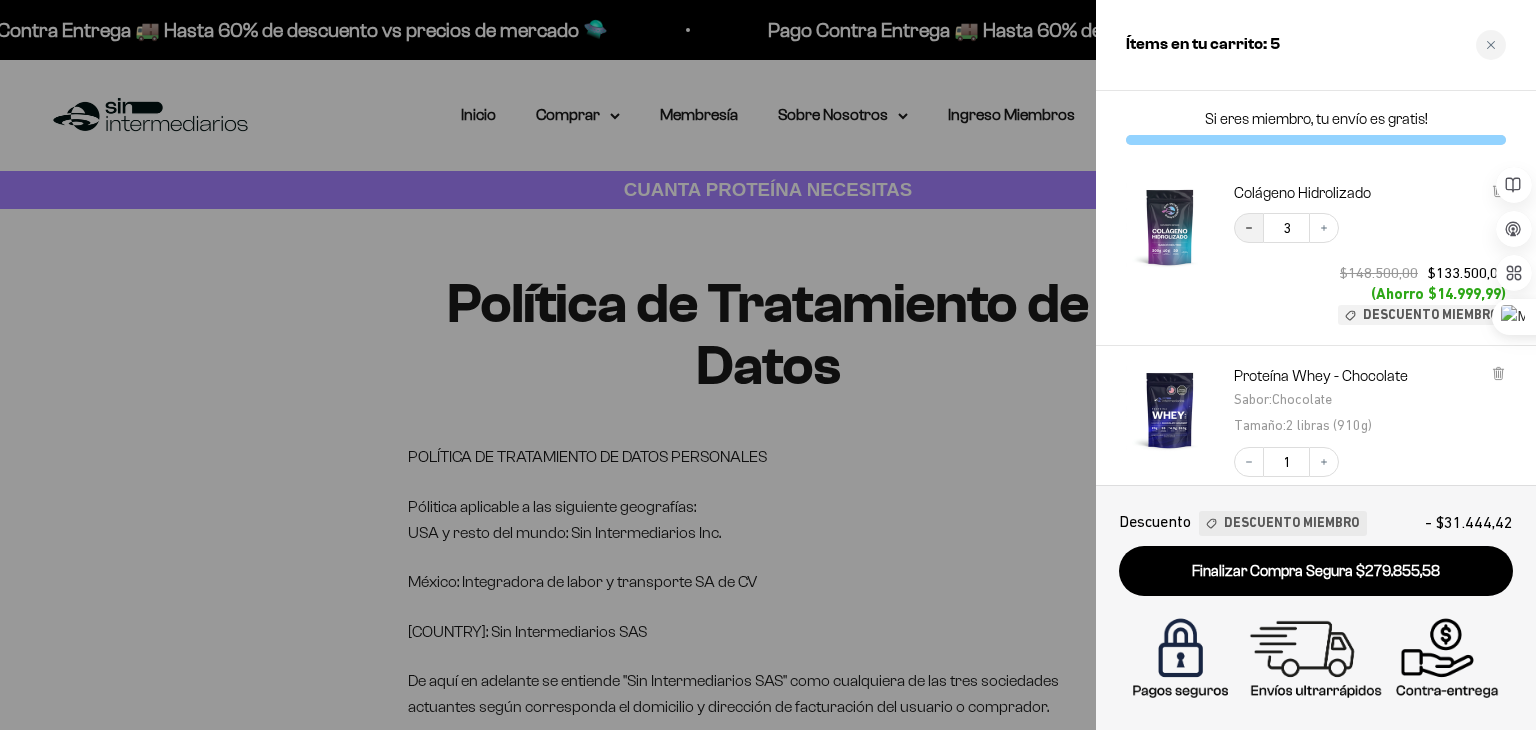 click 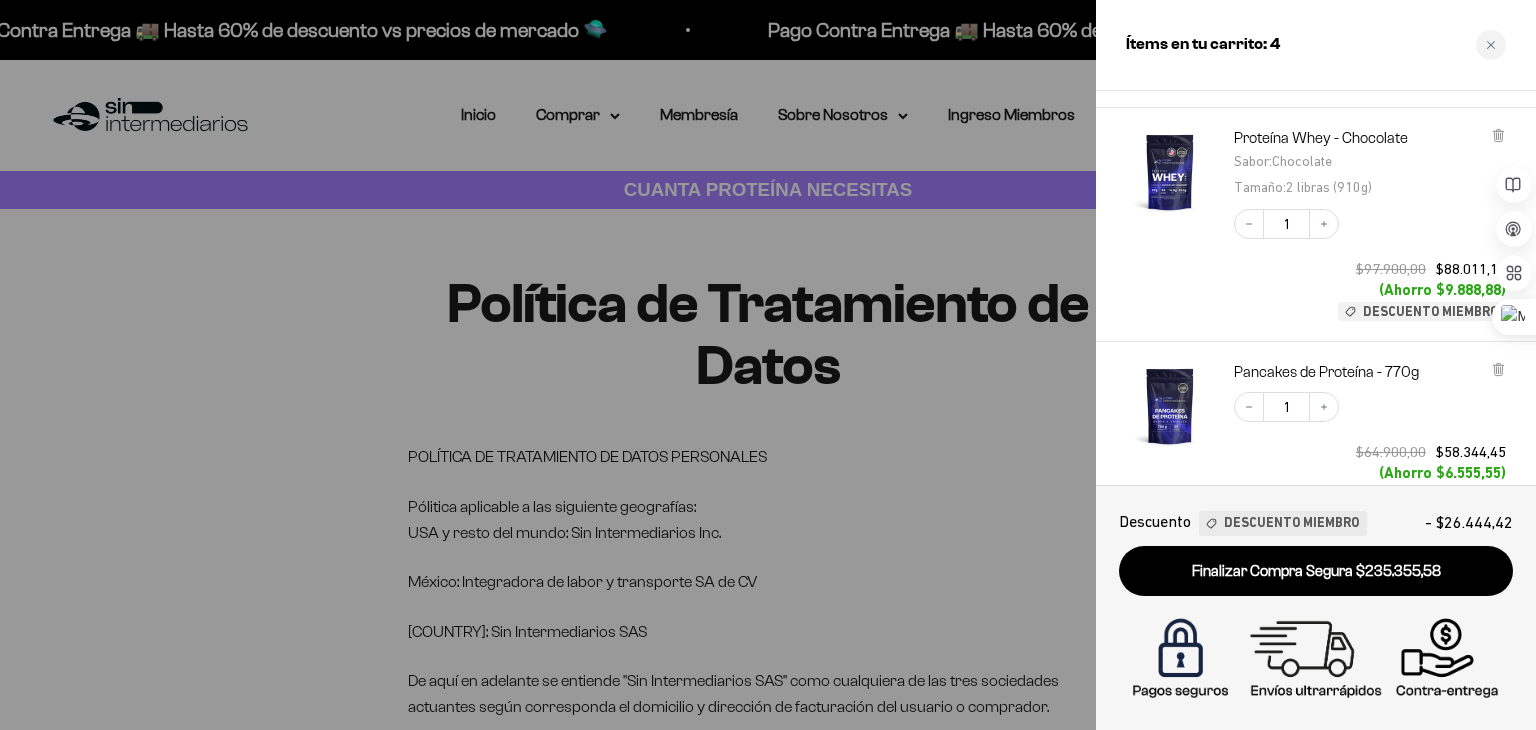 scroll, scrollTop: 314, scrollLeft: 0, axis: vertical 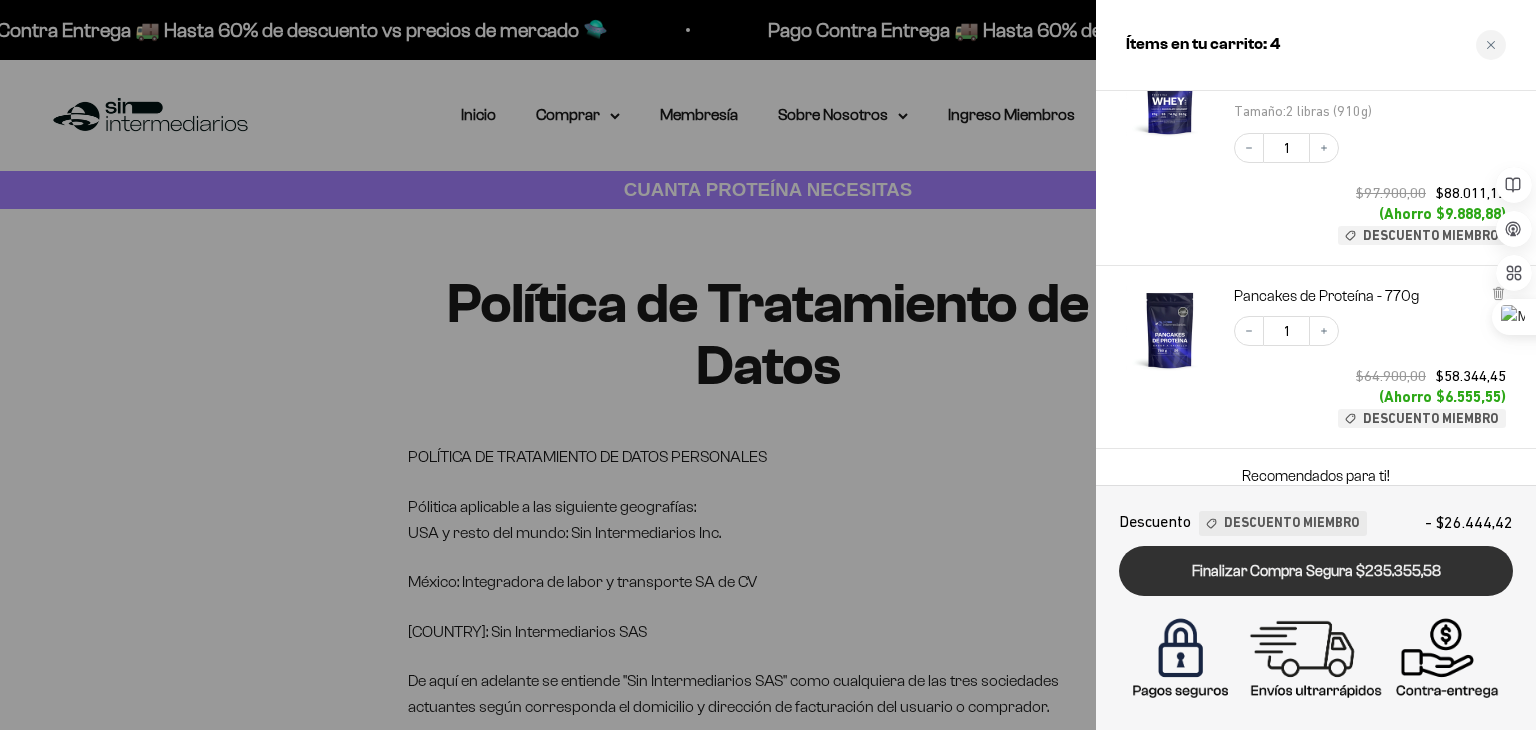 click on "Finalizar Compra Segura $235.355,58" at bounding box center (1316, 571) 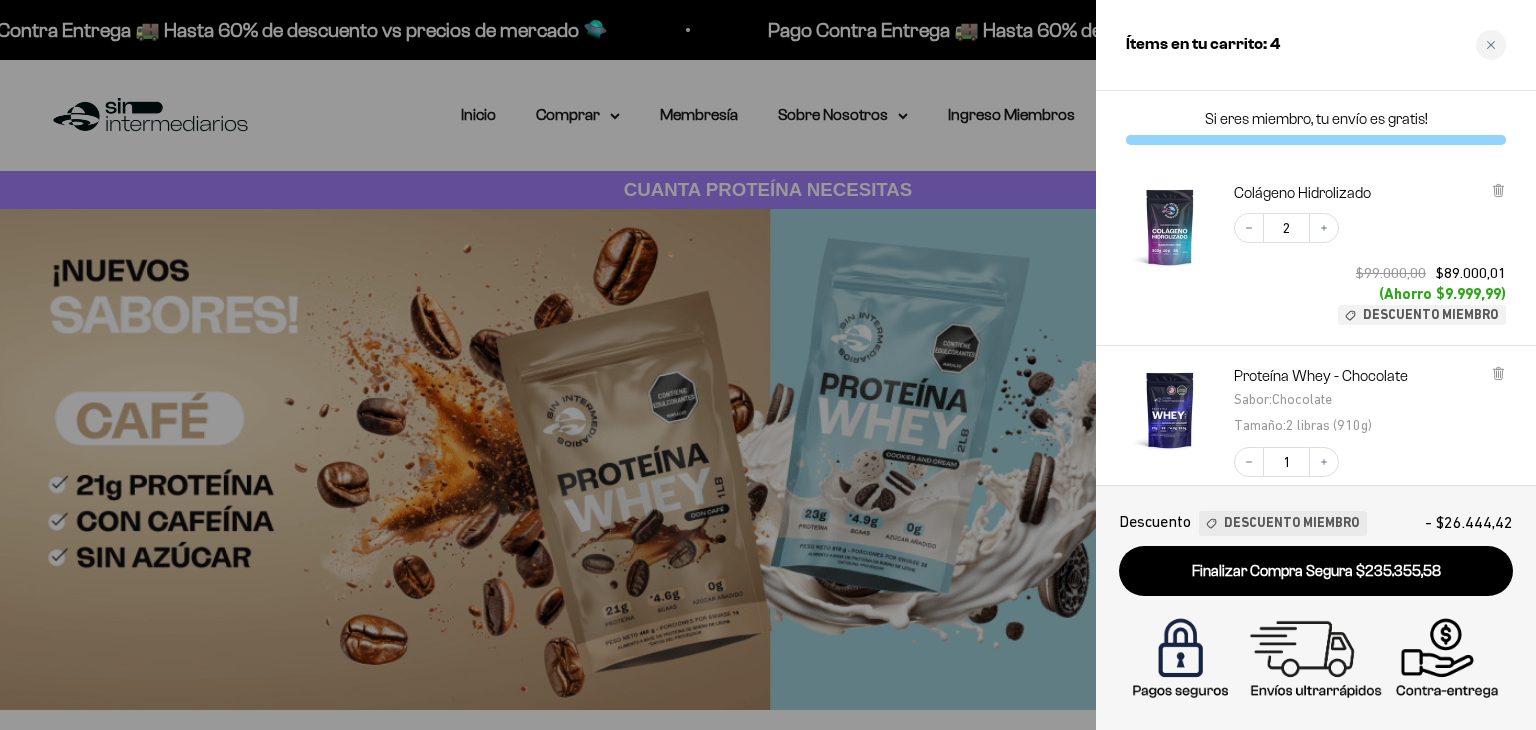 scroll, scrollTop: 0, scrollLeft: 0, axis: both 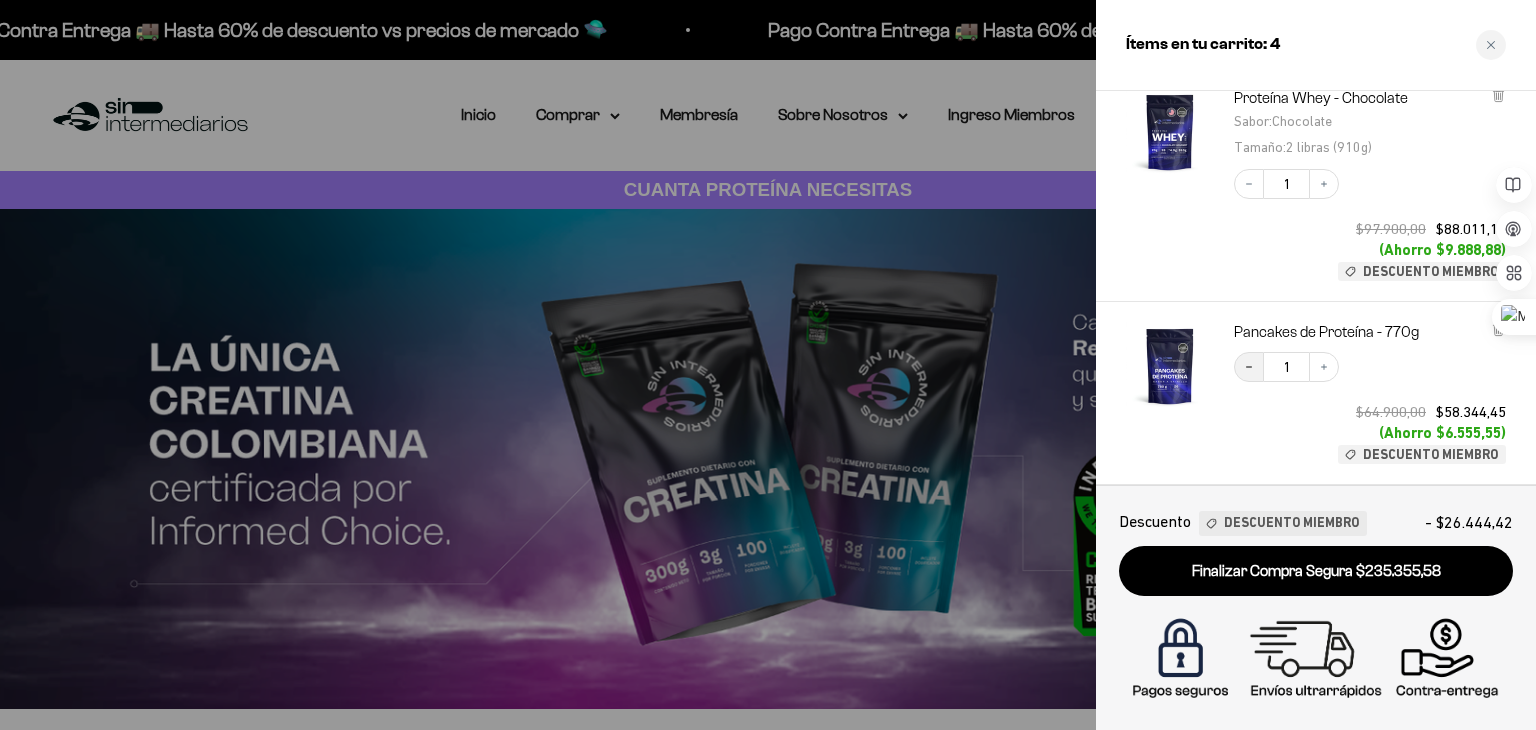click 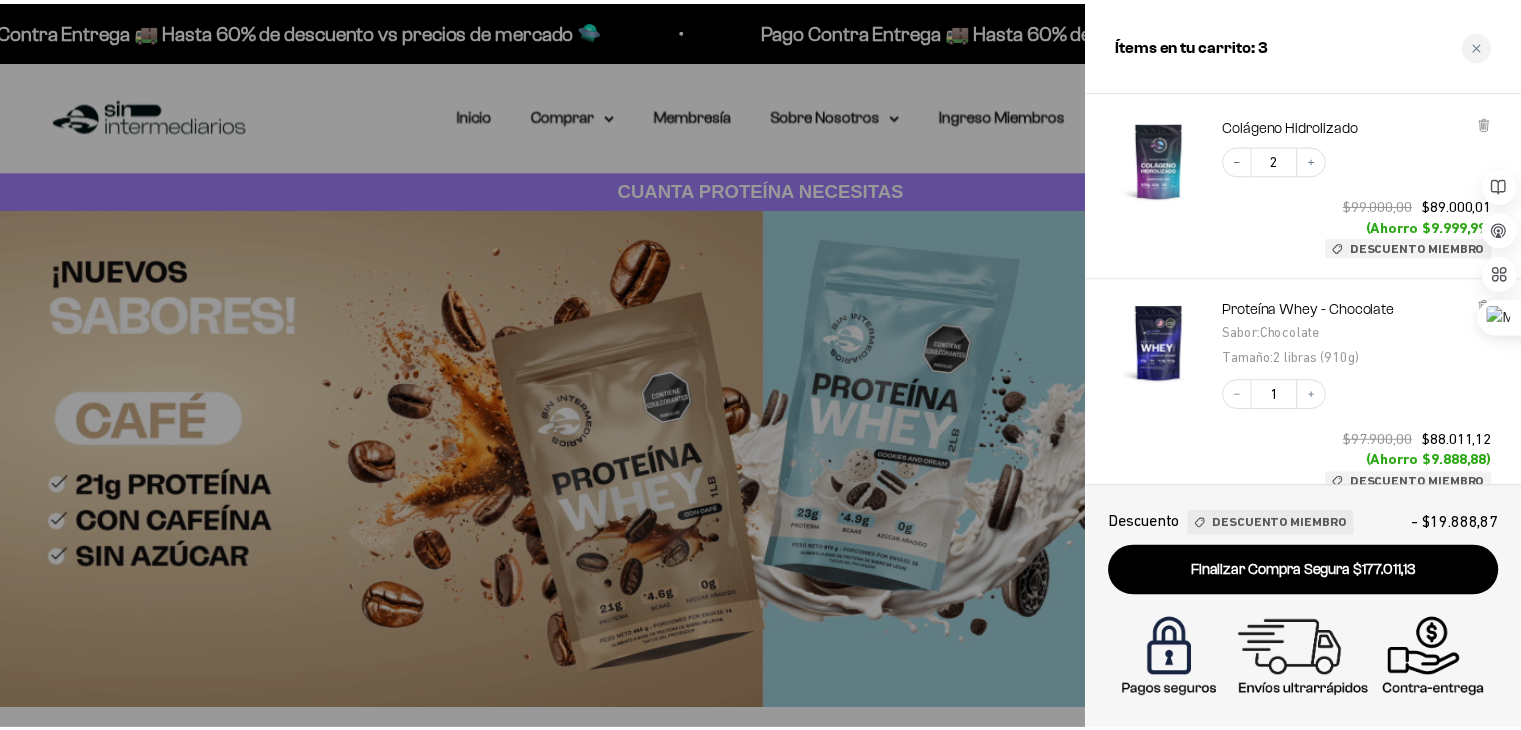 scroll, scrollTop: 0, scrollLeft: 0, axis: both 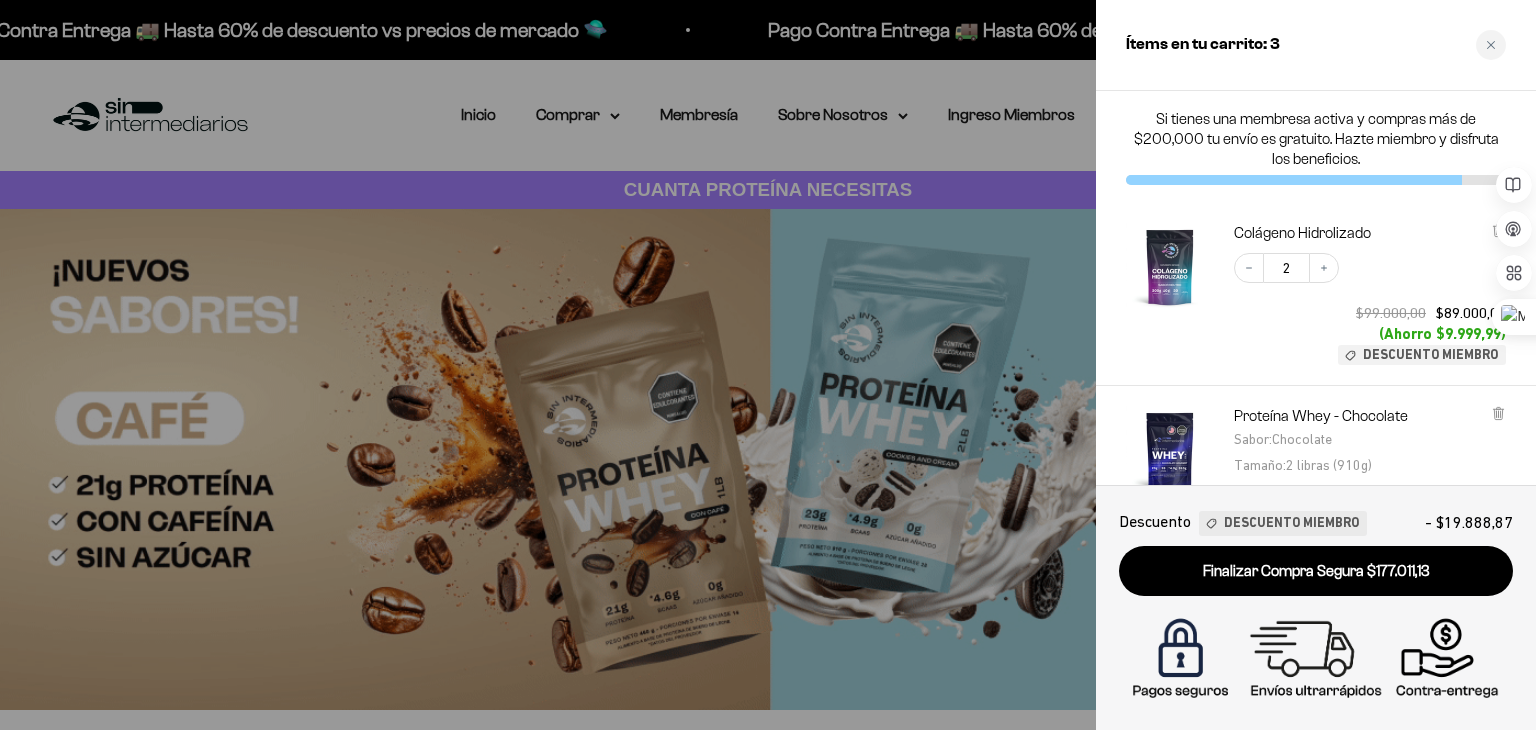 click at bounding box center (768, 365) 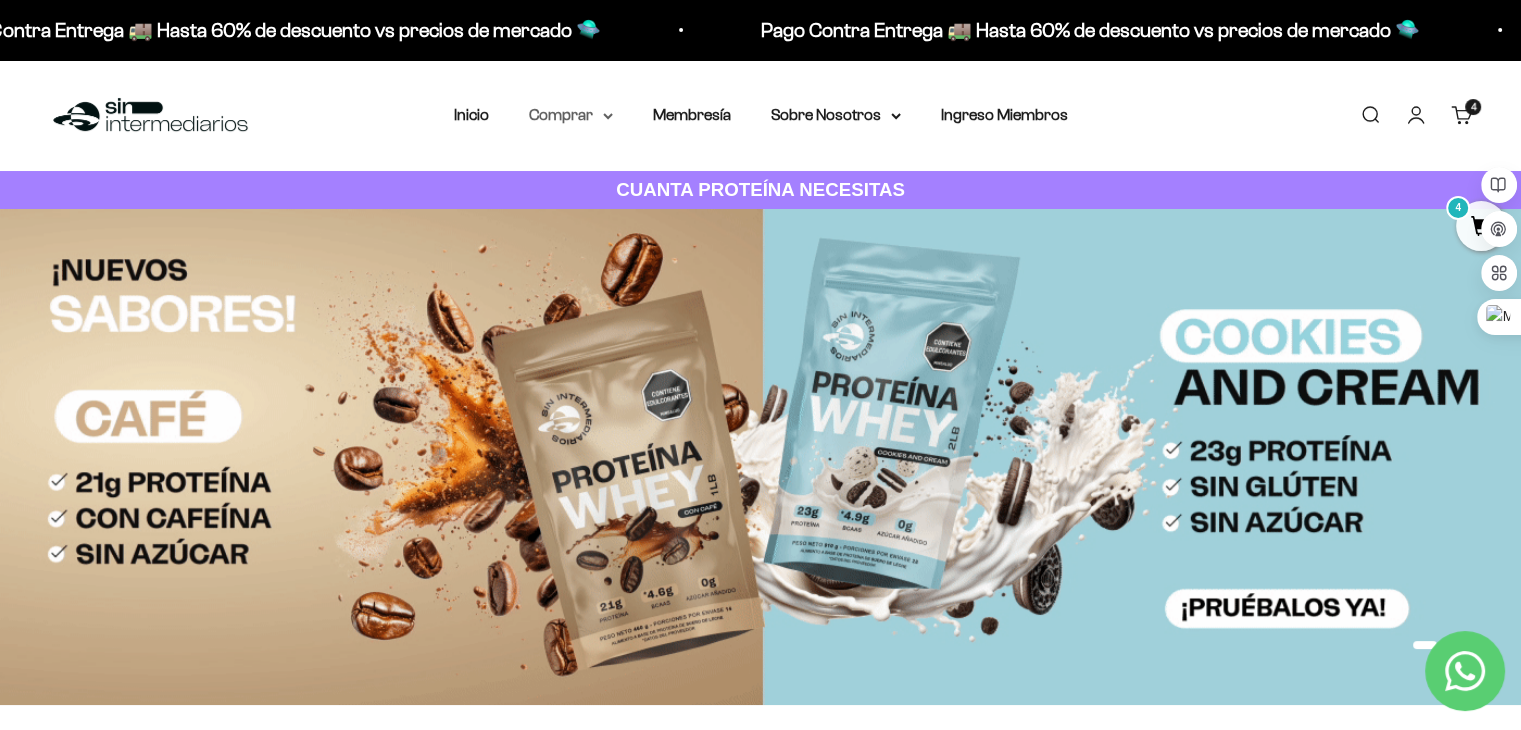 click 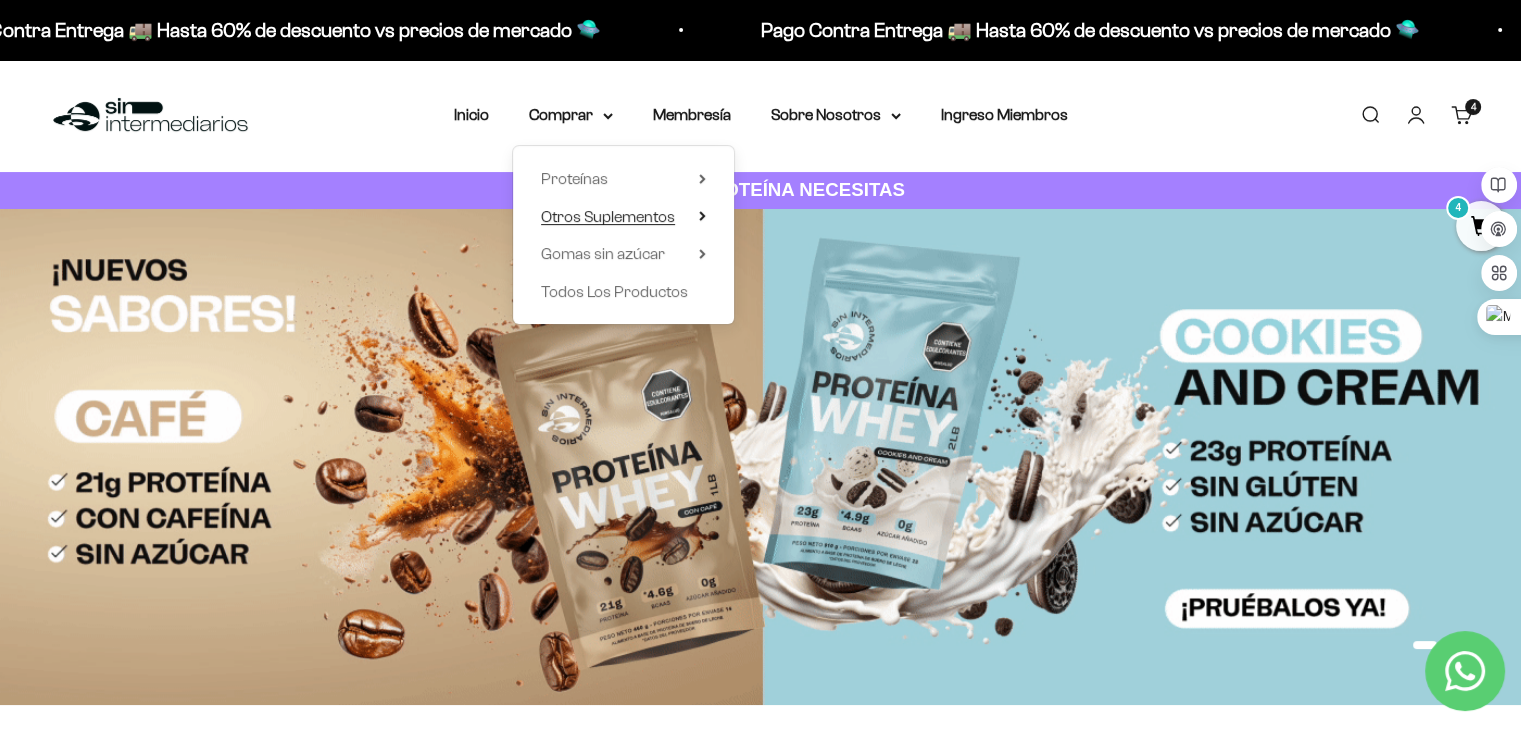 click on "Otros Suplementos" at bounding box center (608, 216) 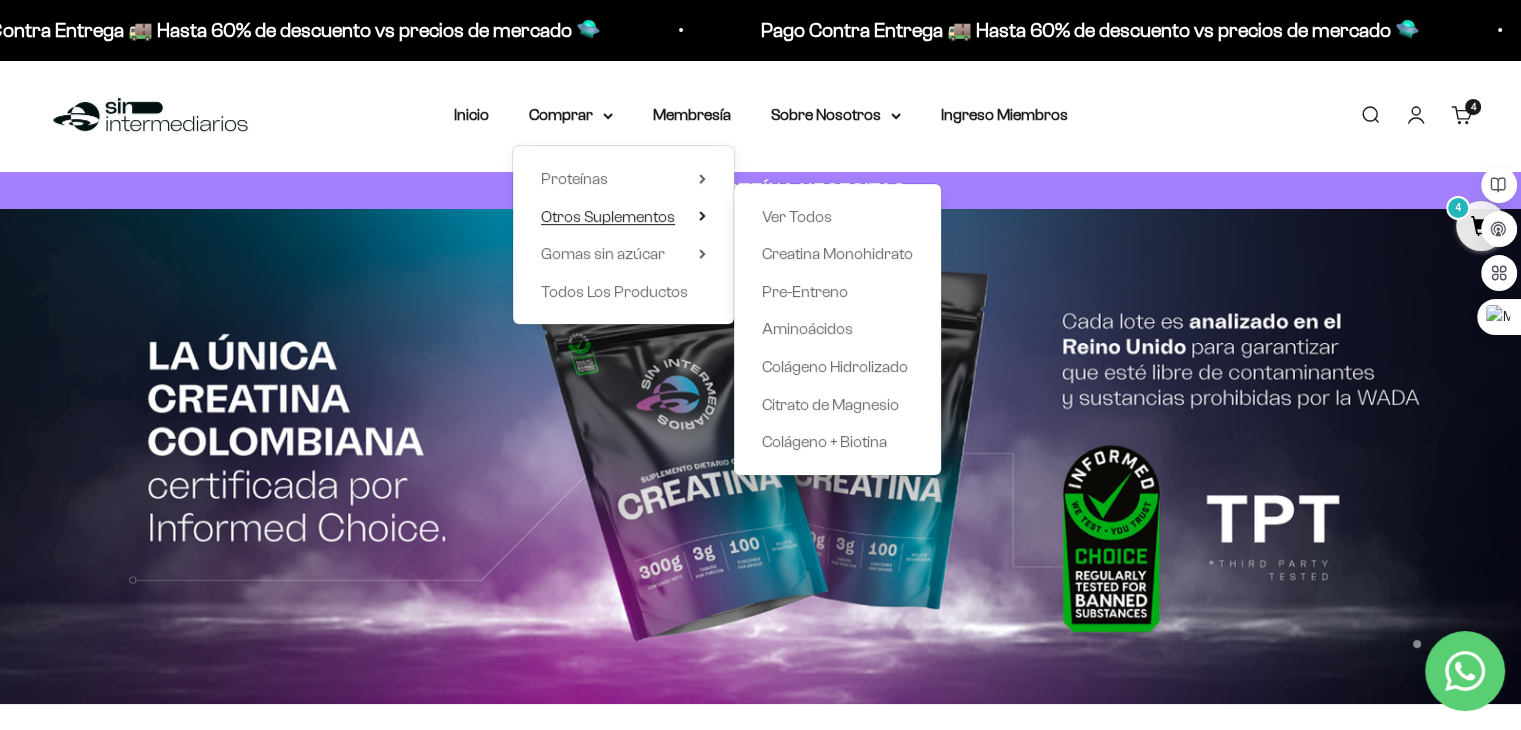 click on "Otros Suplementos" at bounding box center [608, 216] 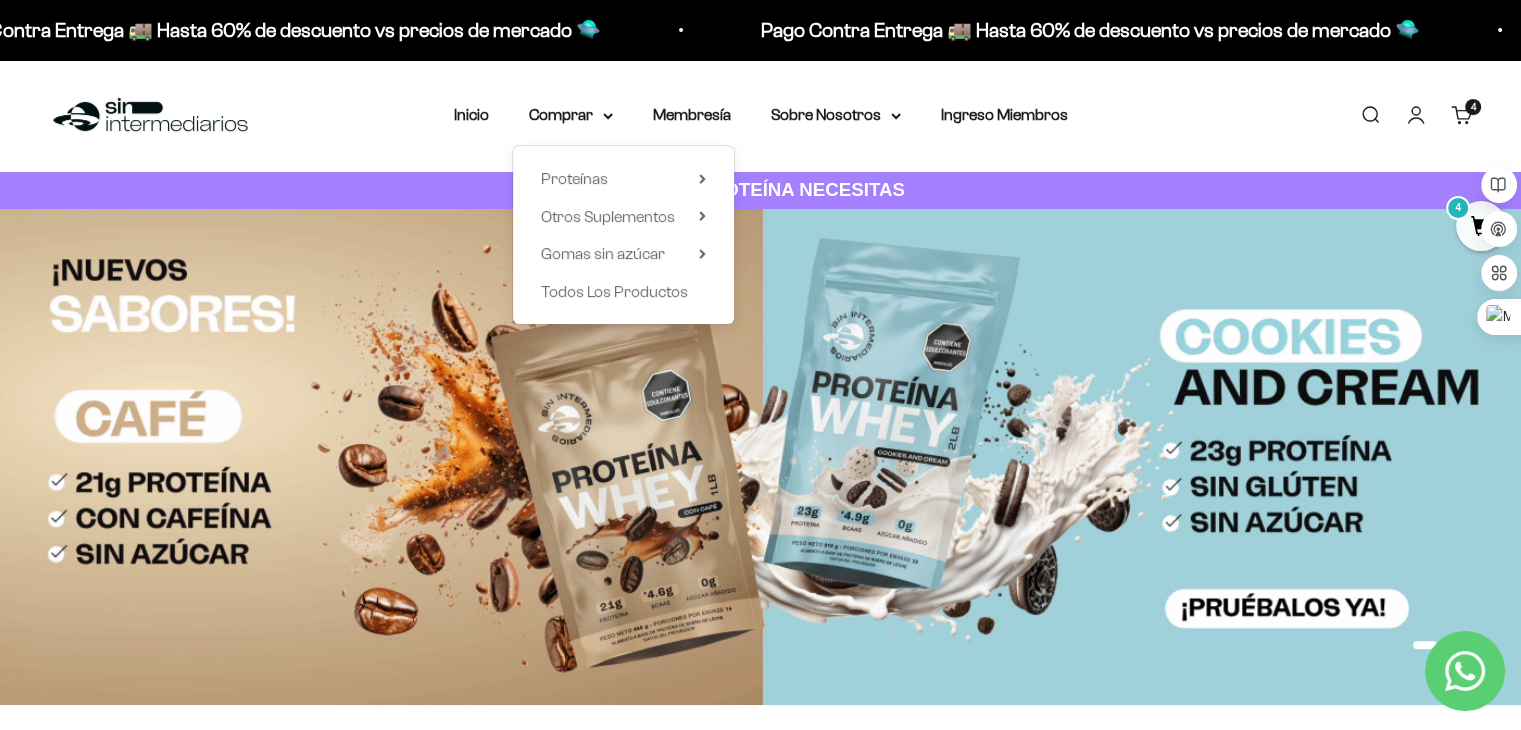 click on "Menú
Buscar
Inicio
Comprar
Proteínas
Ver Todos
Whey
Iso Vegan Pancakes Pre-Entreno 4" at bounding box center [760, 115] 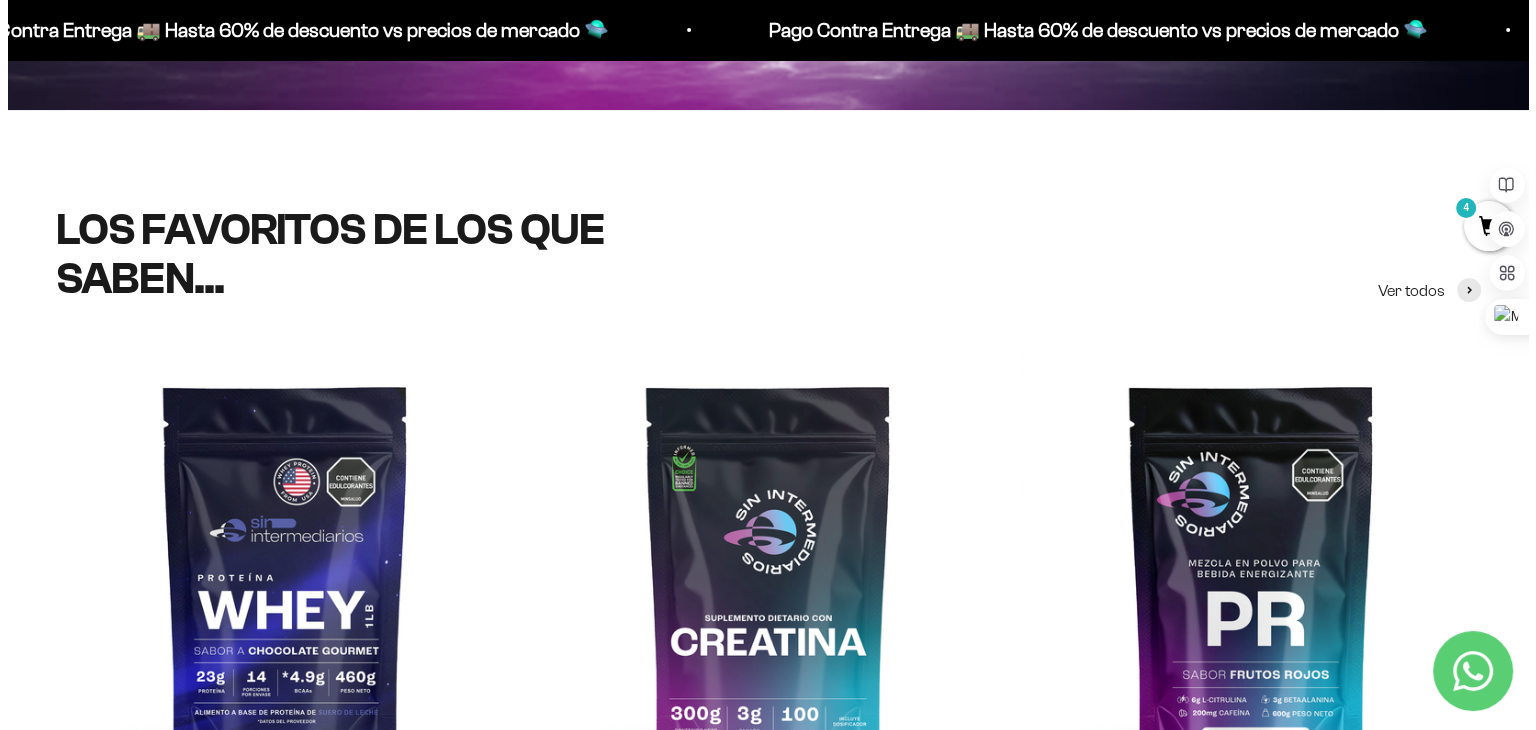 scroll, scrollTop: 931, scrollLeft: 0, axis: vertical 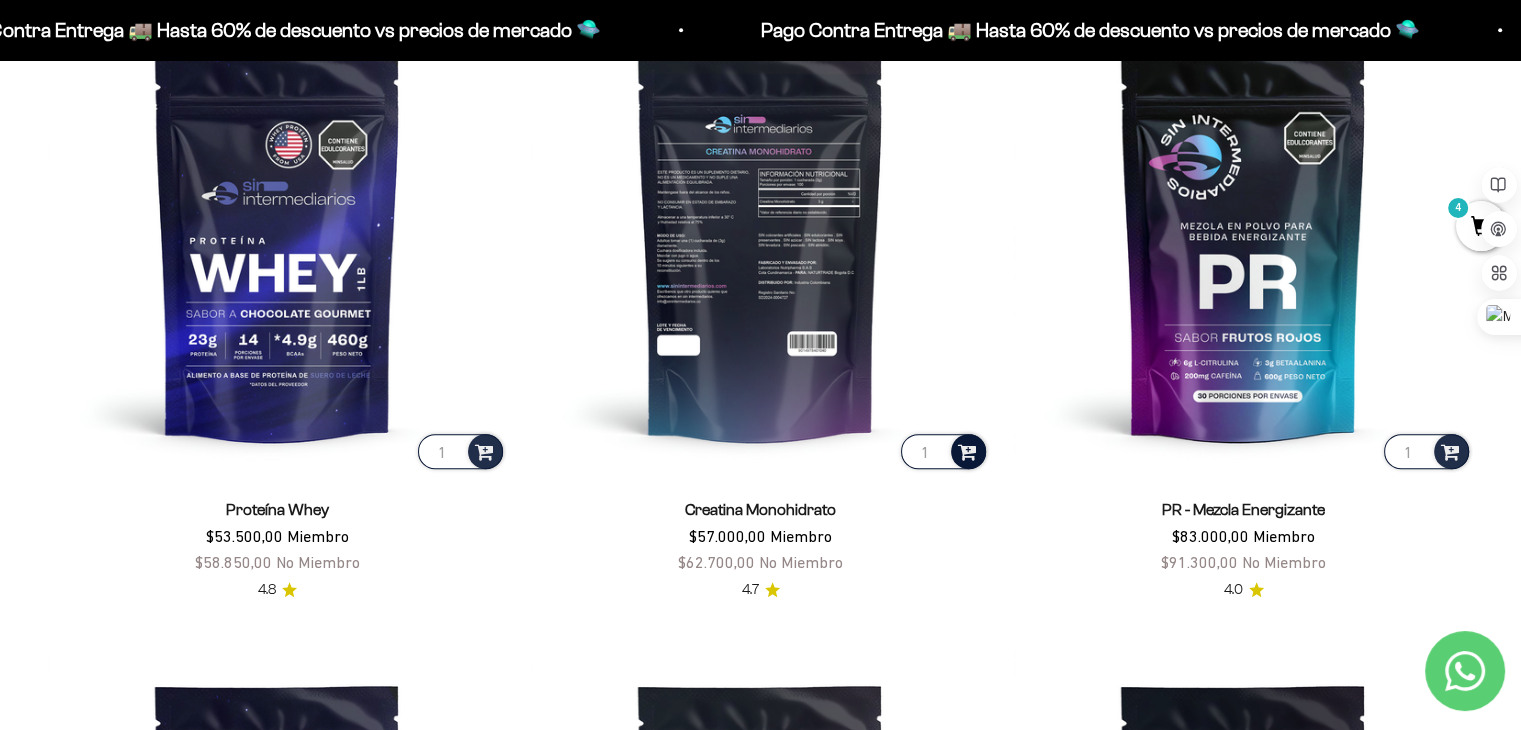 click at bounding box center (967, 450) 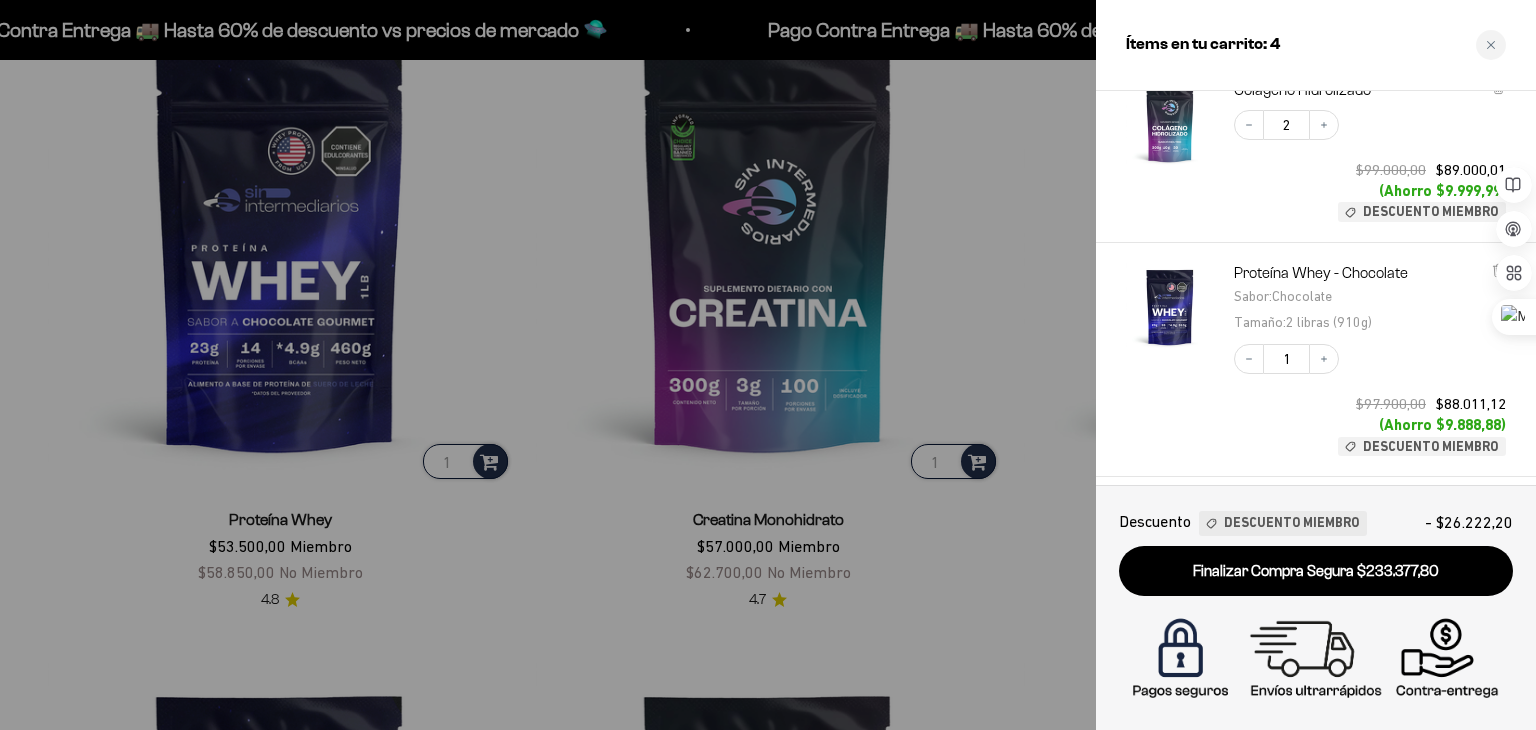 scroll, scrollTop: 287, scrollLeft: 0, axis: vertical 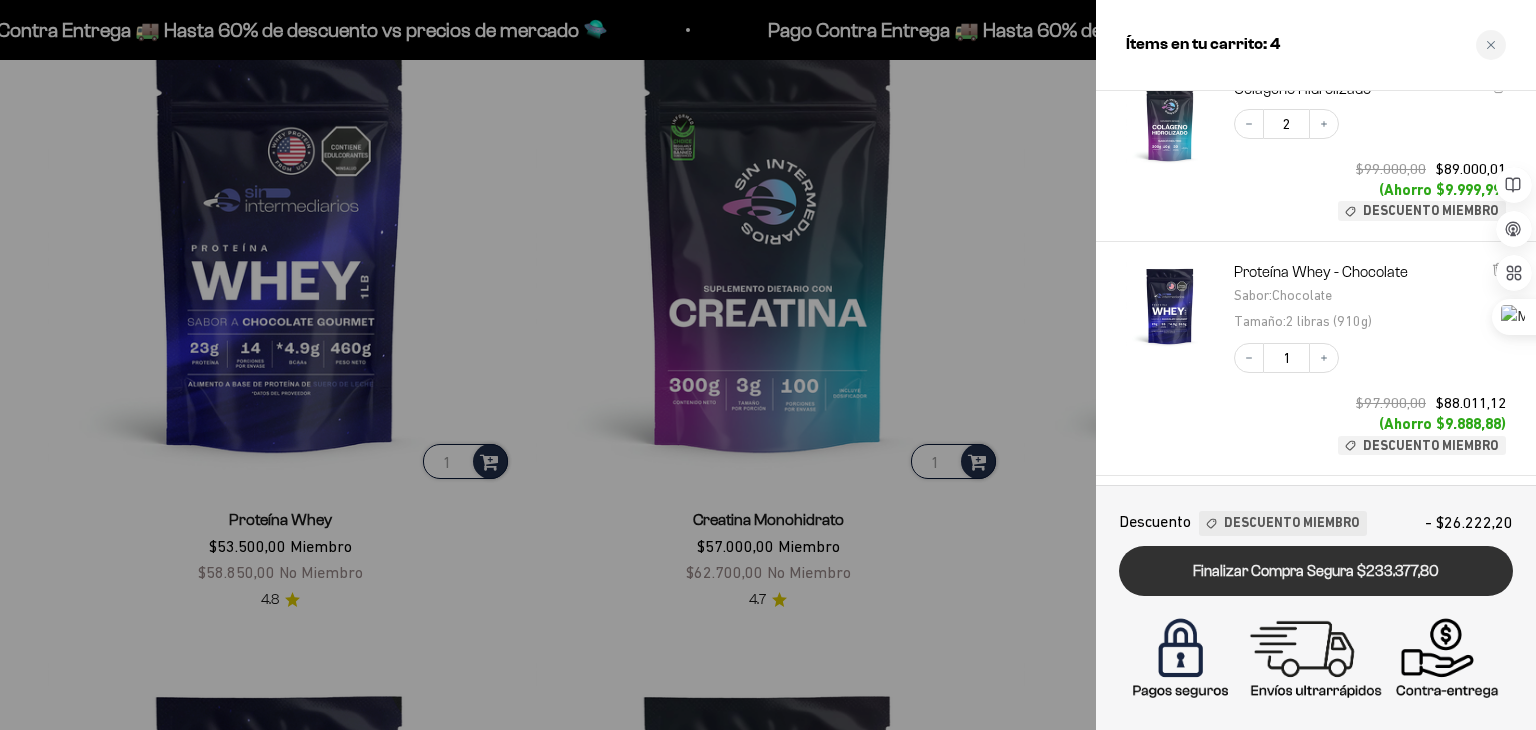 click on "Finalizar Compra Segura $233.377,80" at bounding box center (1316, 571) 